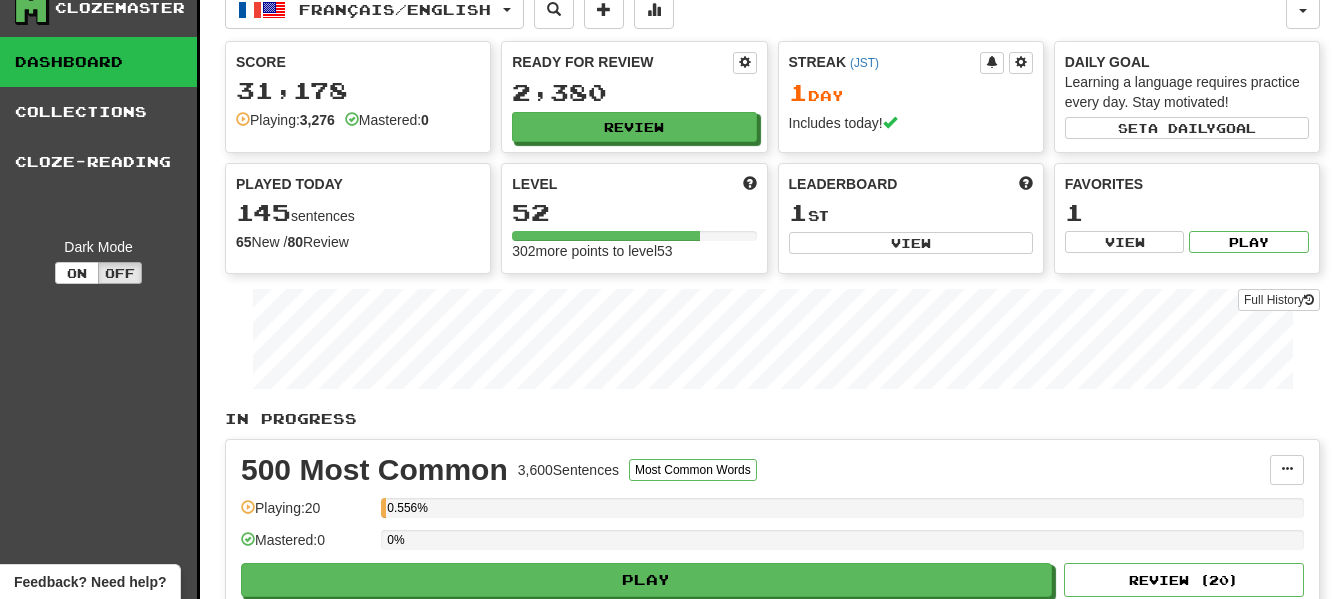scroll, scrollTop: 0, scrollLeft: 0, axis: both 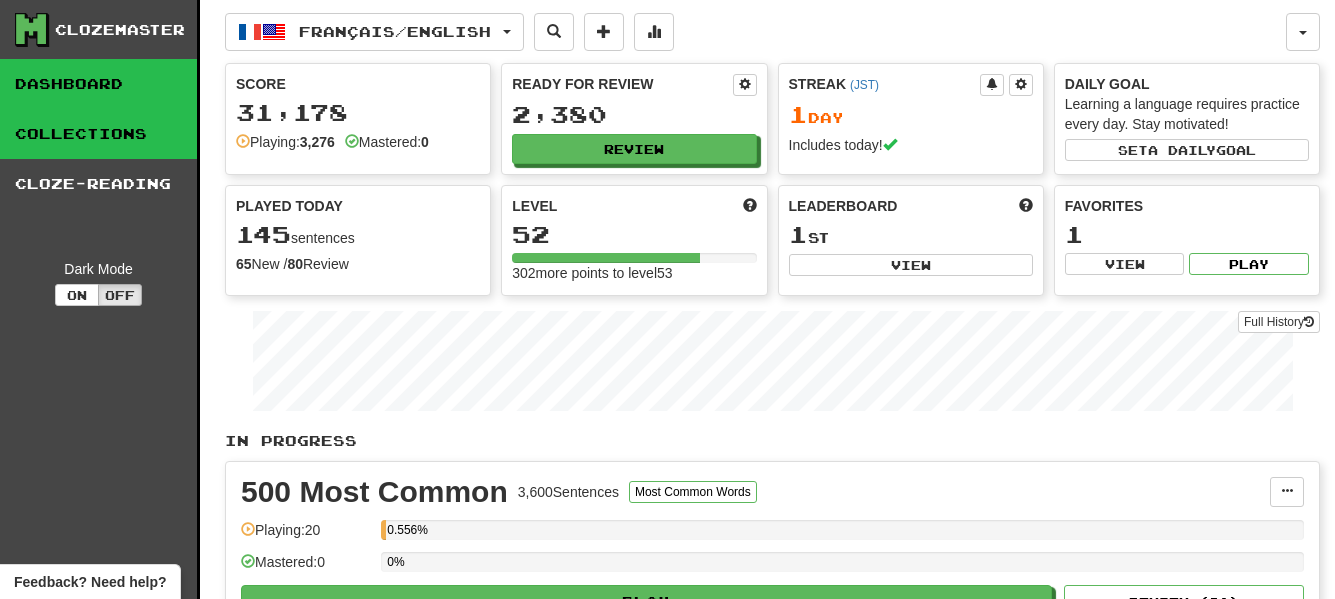 click on "Collections" at bounding box center (98, 134) 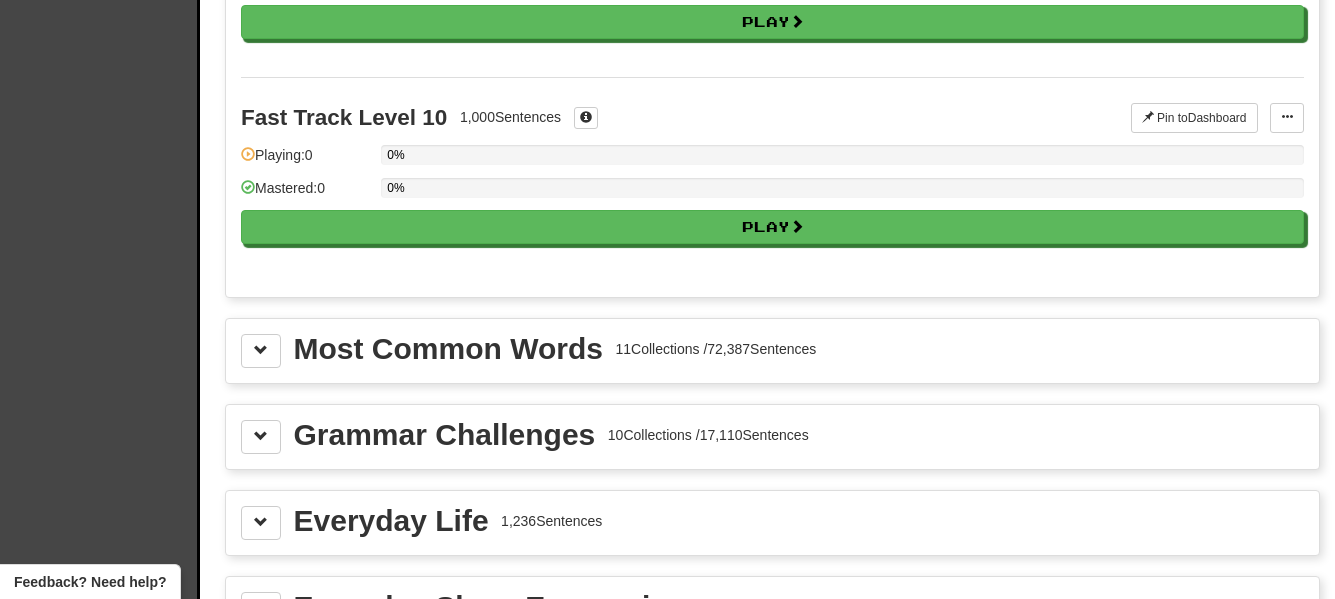 scroll, scrollTop: 2000, scrollLeft: 0, axis: vertical 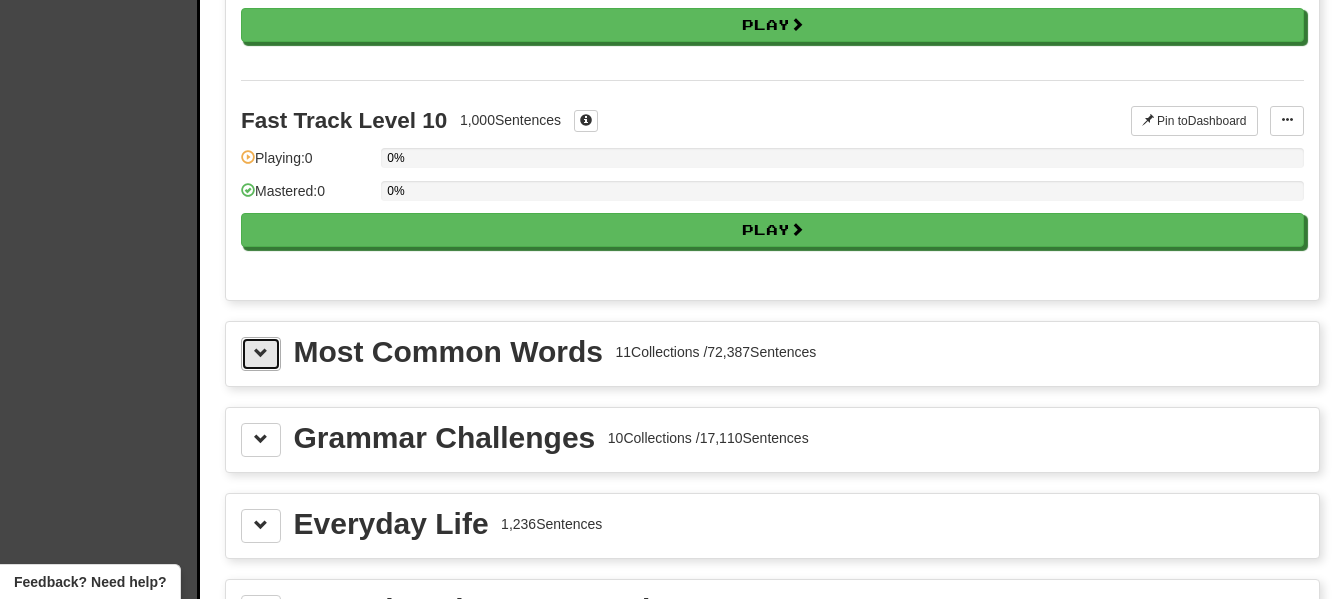 click at bounding box center (261, 354) 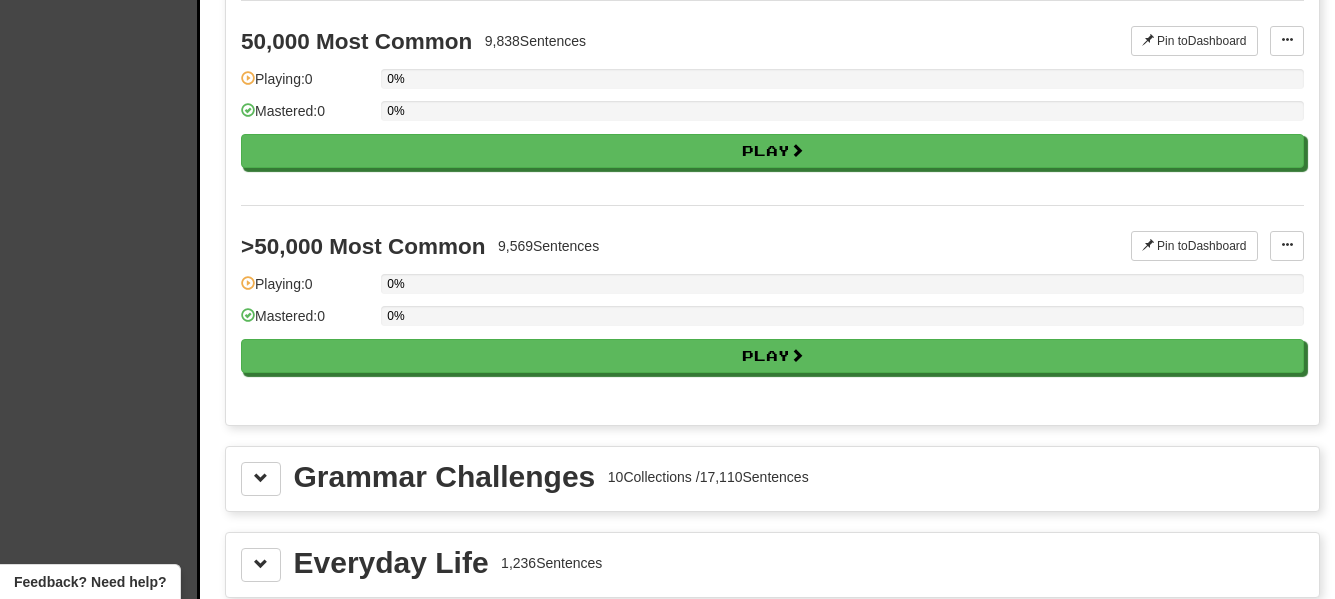 scroll, scrollTop: 4300, scrollLeft: 0, axis: vertical 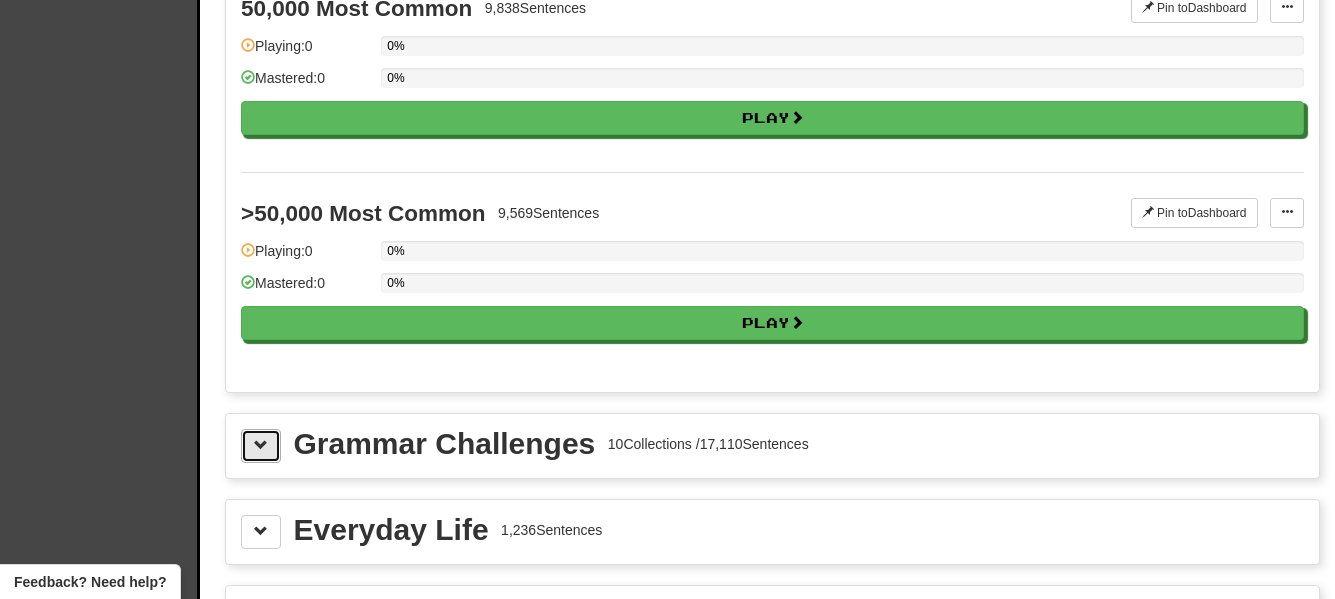 click at bounding box center [261, 445] 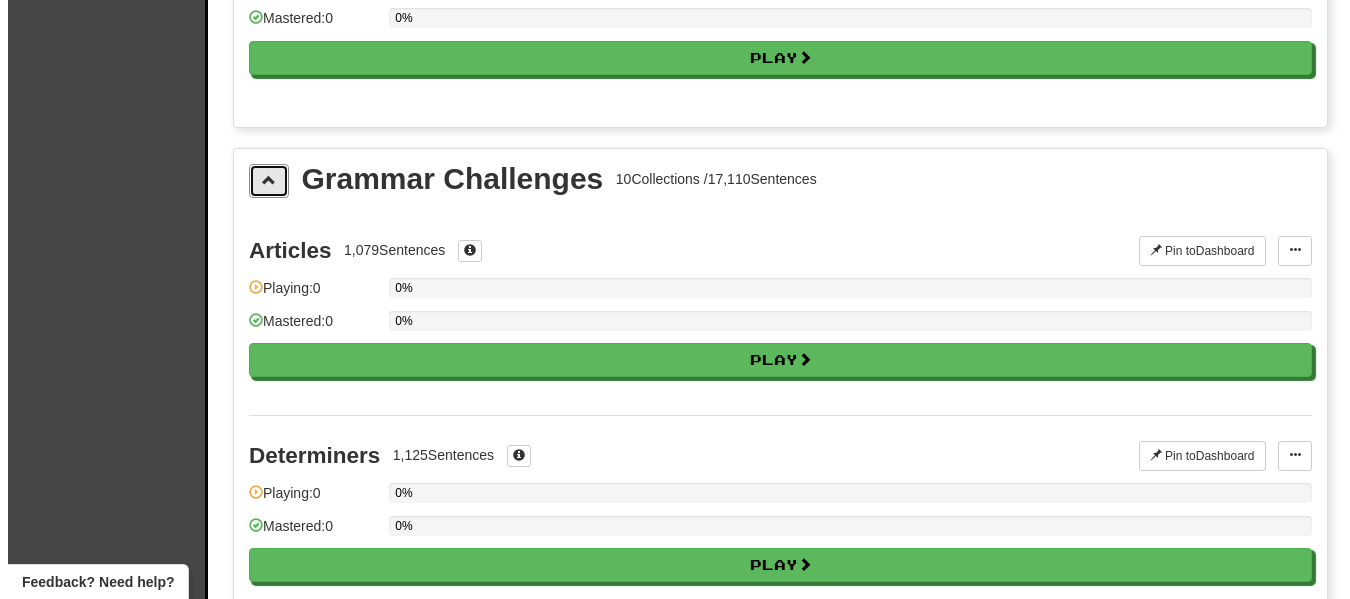 scroll, scrollTop: 4600, scrollLeft: 0, axis: vertical 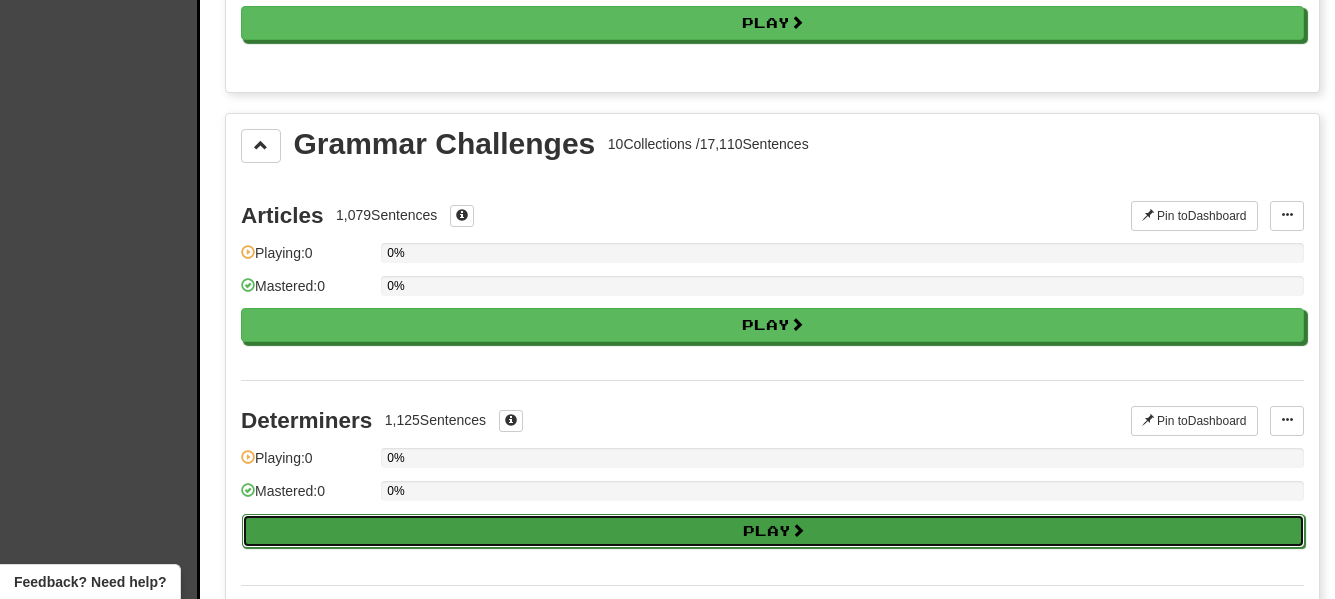 click on "Play" at bounding box center [773, 531] 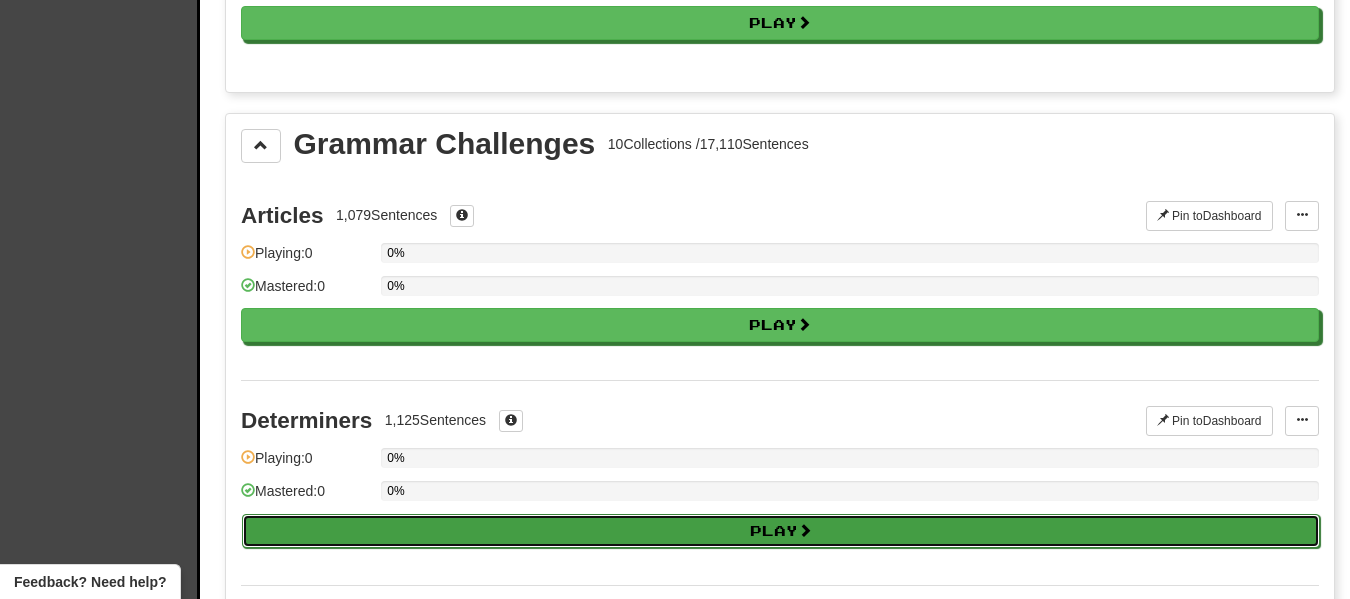 select on "**" 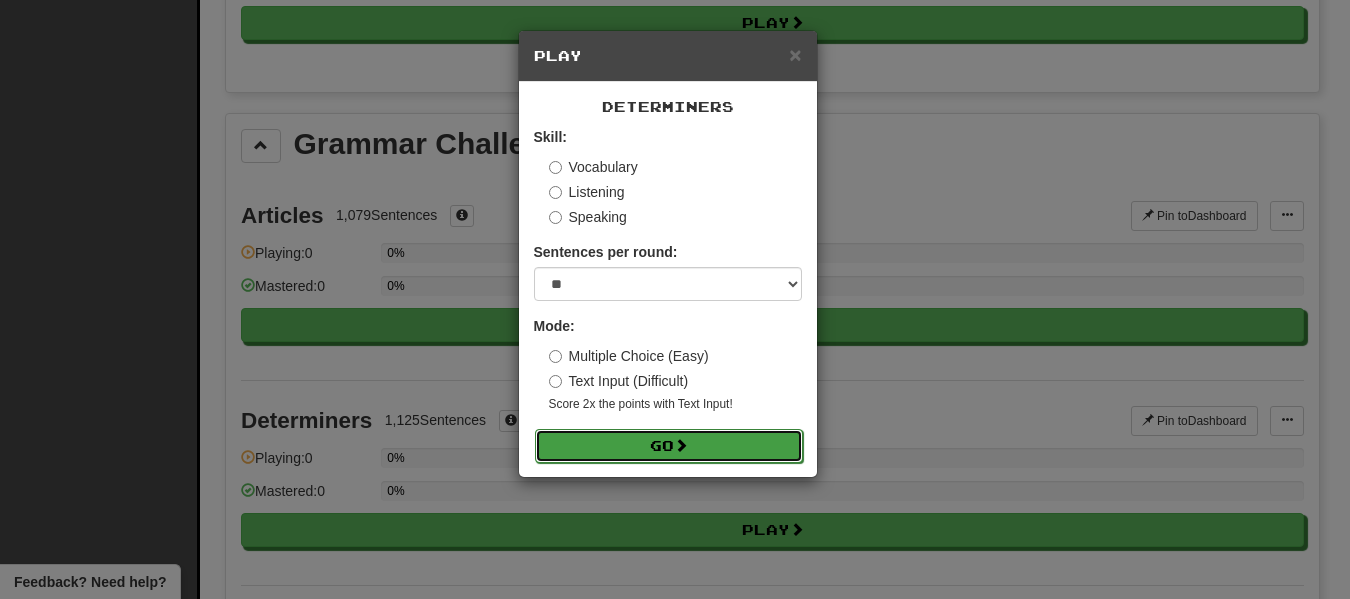 click on "Go" at bounding box center [669, 446] 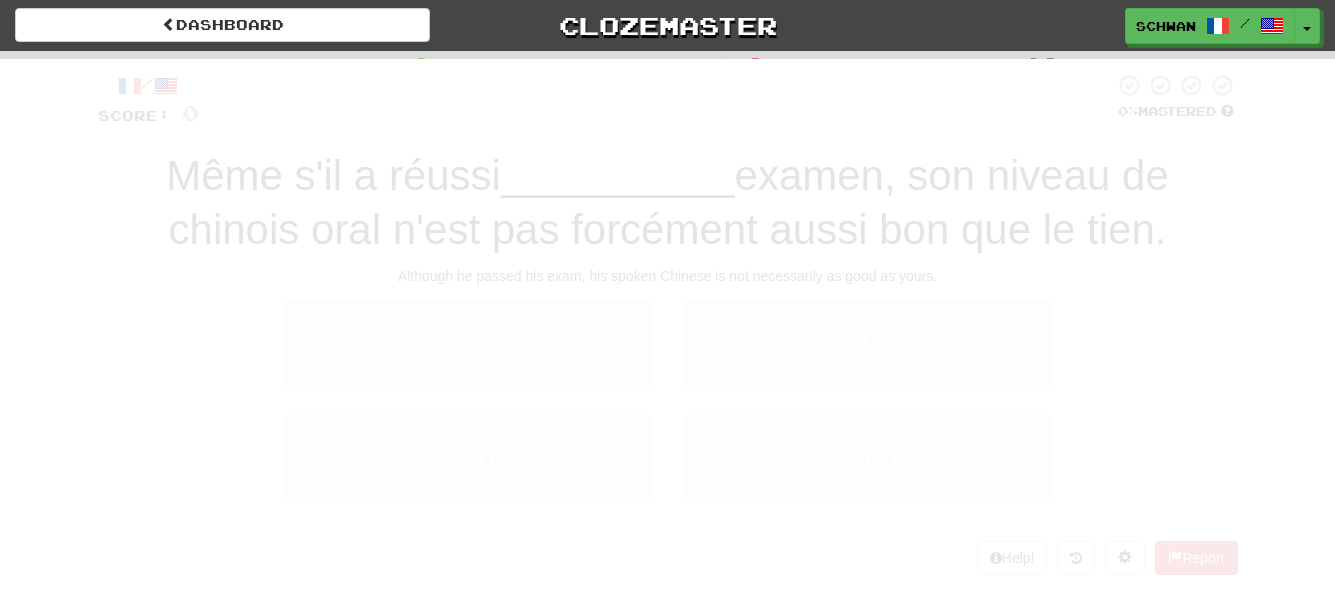 scroll, scrollTop: 0, scrollLeft: 0, axis: both 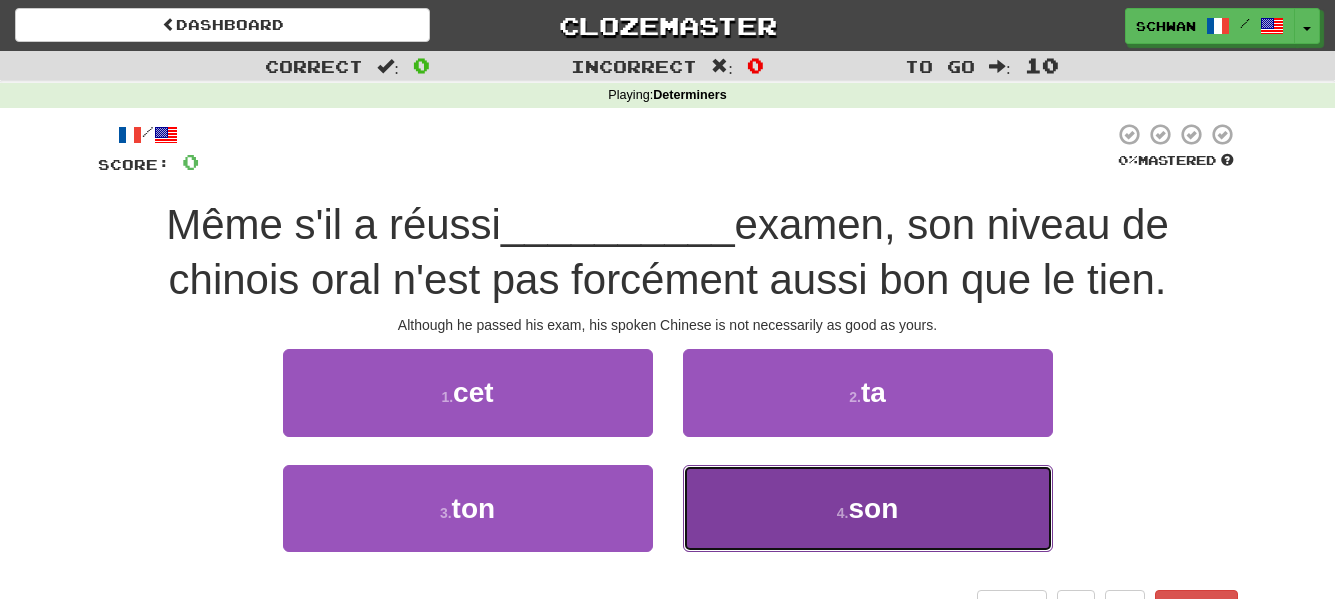 click on "4 .  son" at bounding box center (868, 508) 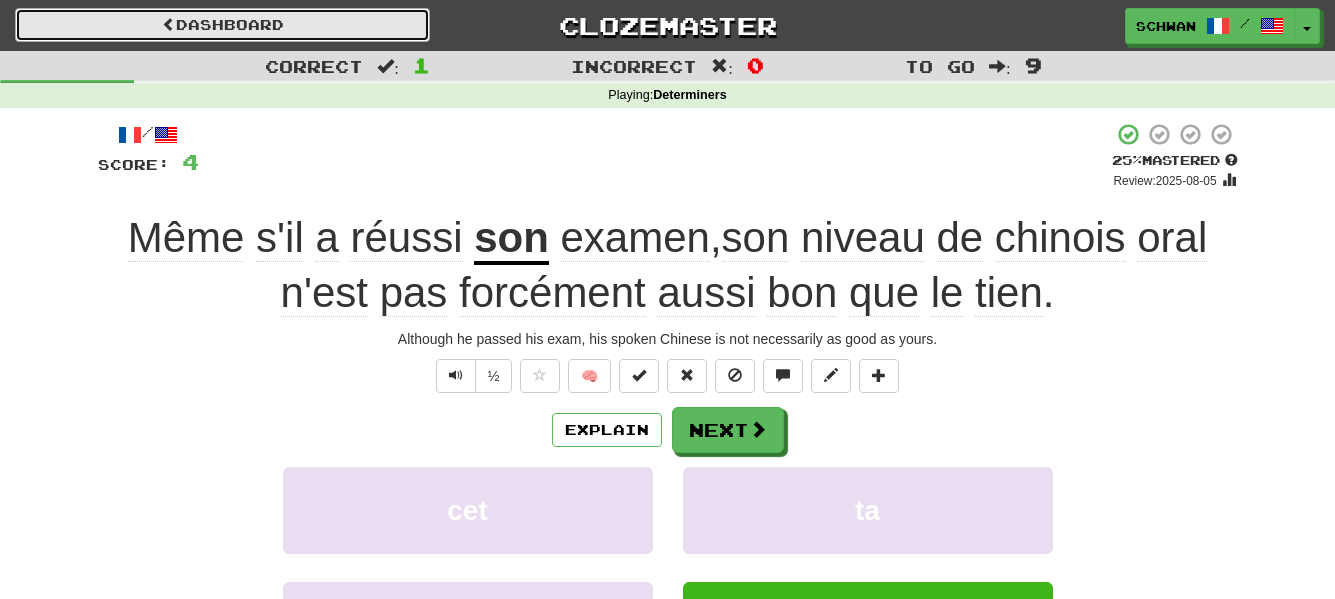 click on "Dashboard" at bounding box center (222, 25) 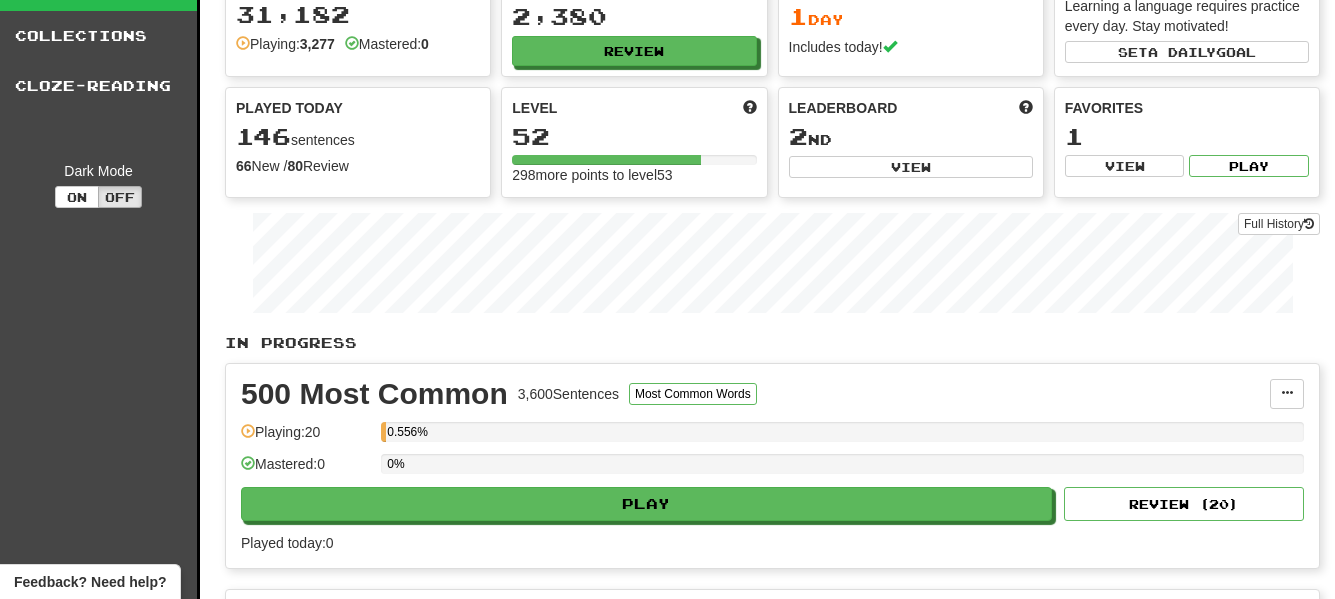 scroll, scrollTop: 0, scrollLeft: 0, axis: both 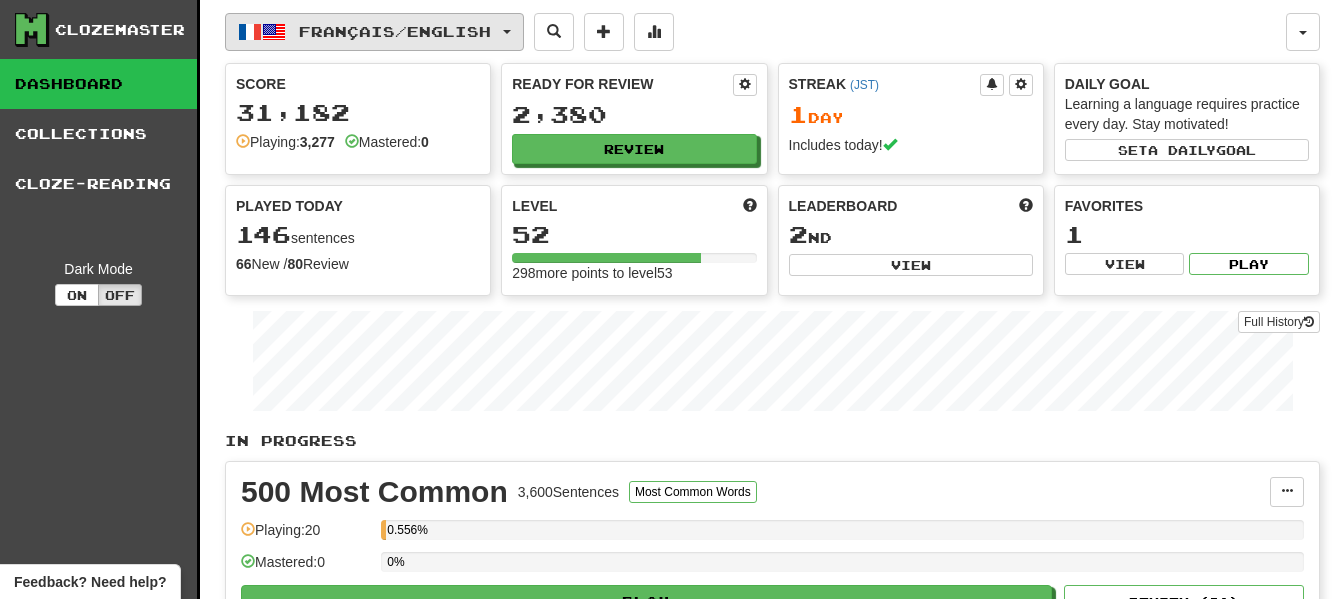 click on "Français  /  English" at bounding box center (395, 31) 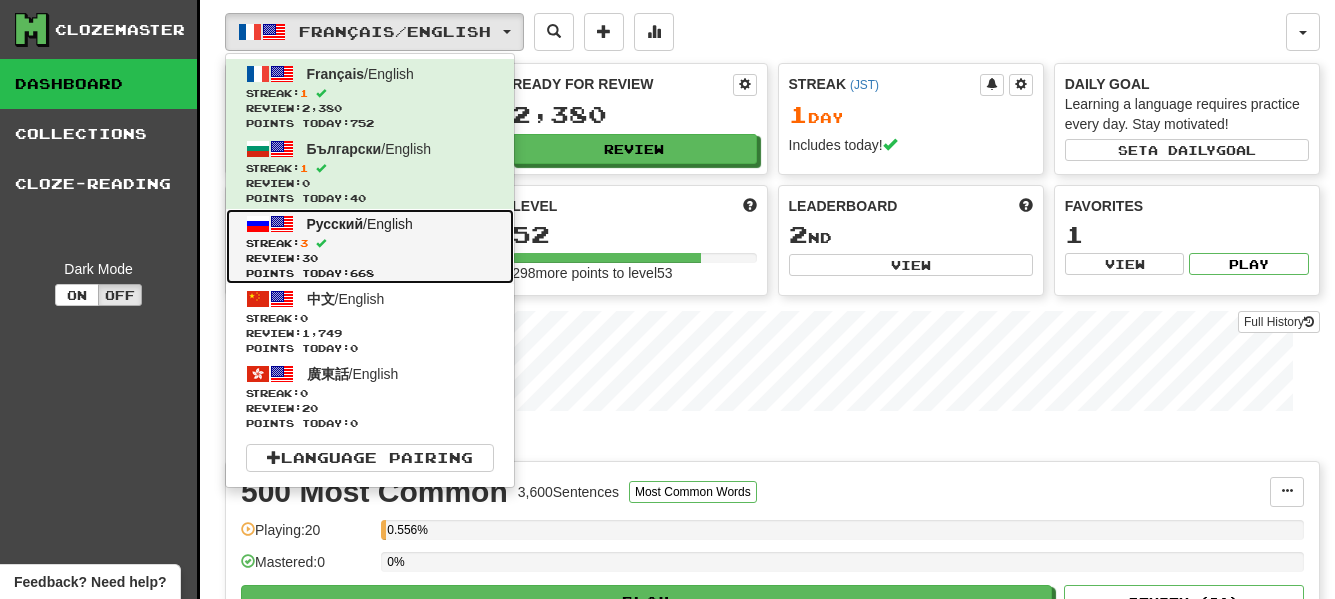 click on "Streak:  3" at bounding box center (370, 243) 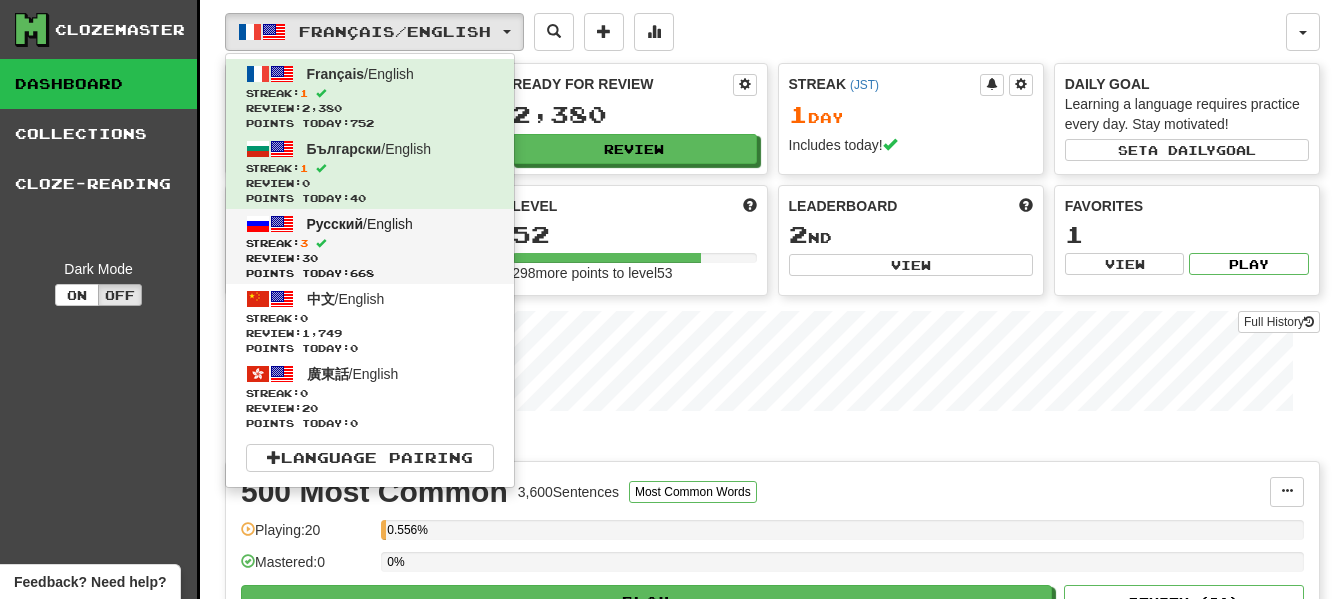 click on "146  sentences" at bounding box center (358, 235) 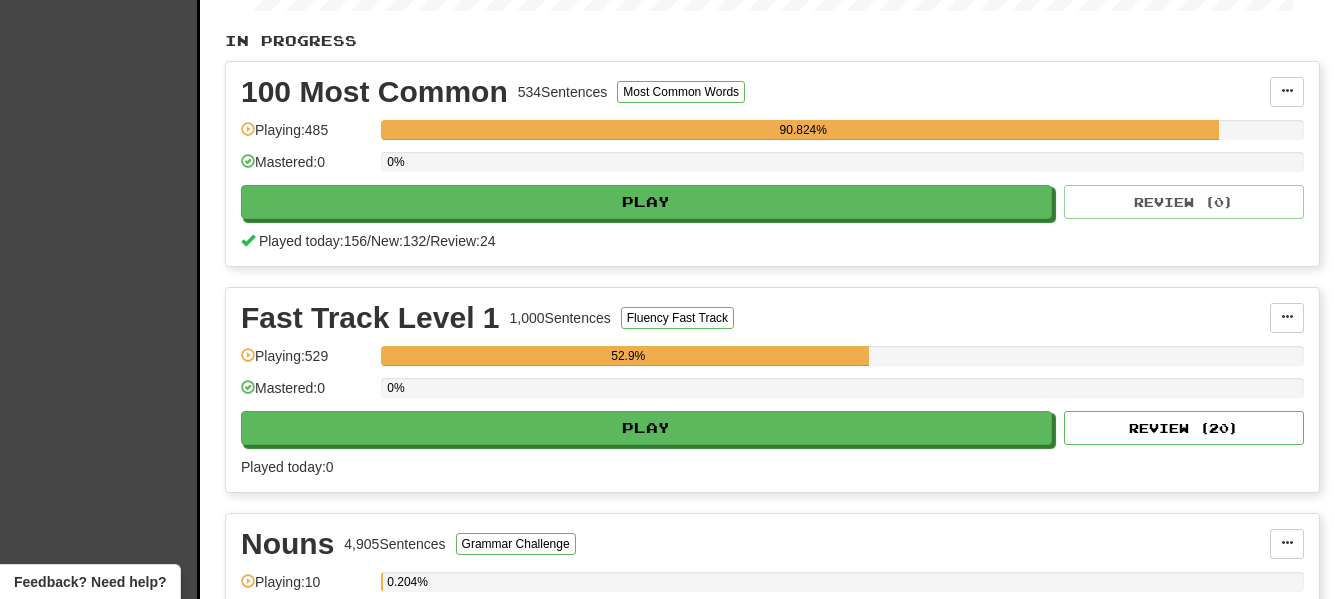 scroll, scrollTop: 0, scrollLeft: 0, axis: both 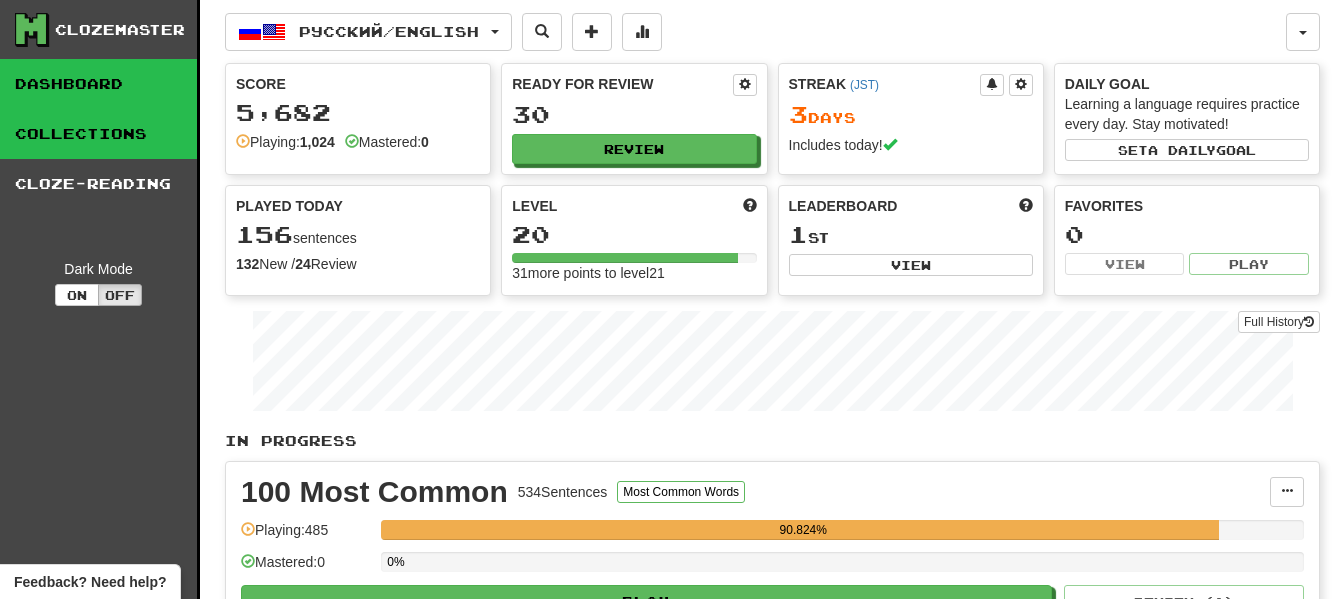 click on "Collections" at bounding box center [98, 134] 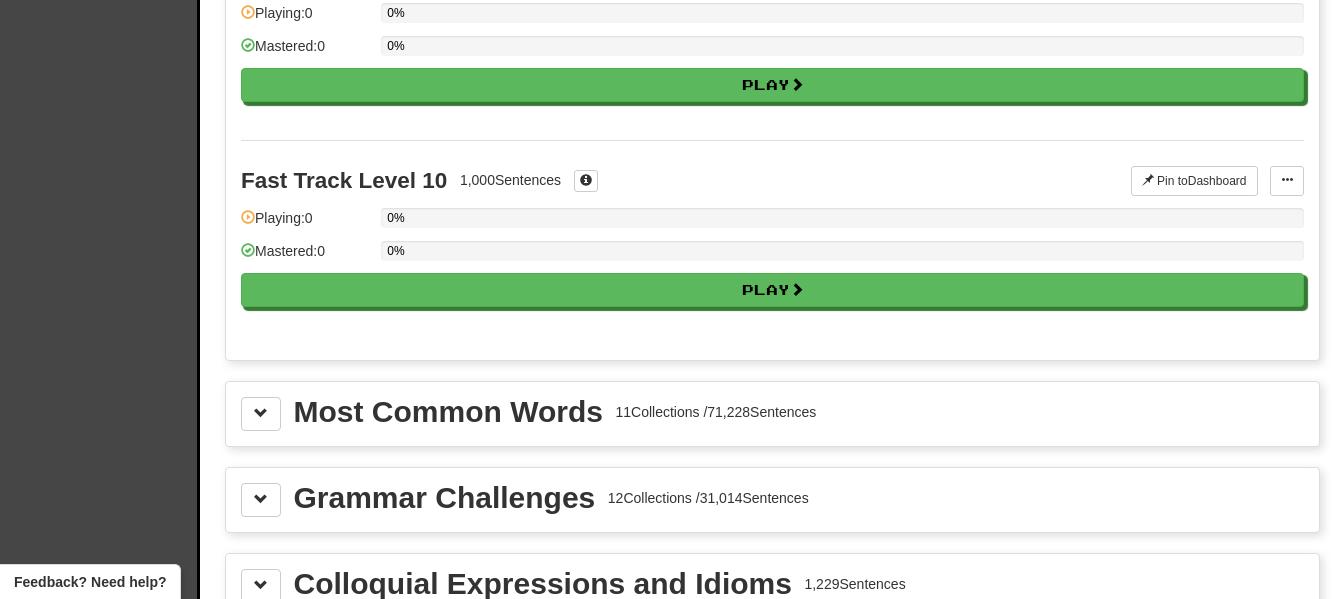 scroll, scrollTop: 2100, scrollLeft: 0, axis: vertical 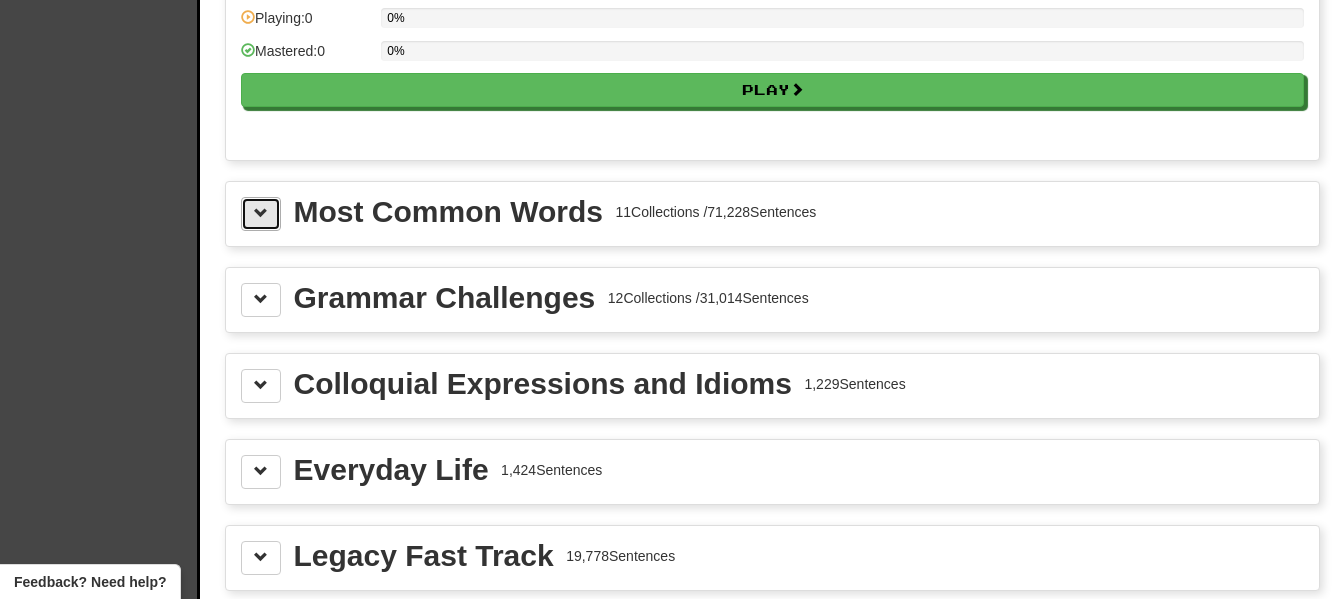 click at bounding box center [261, 213] 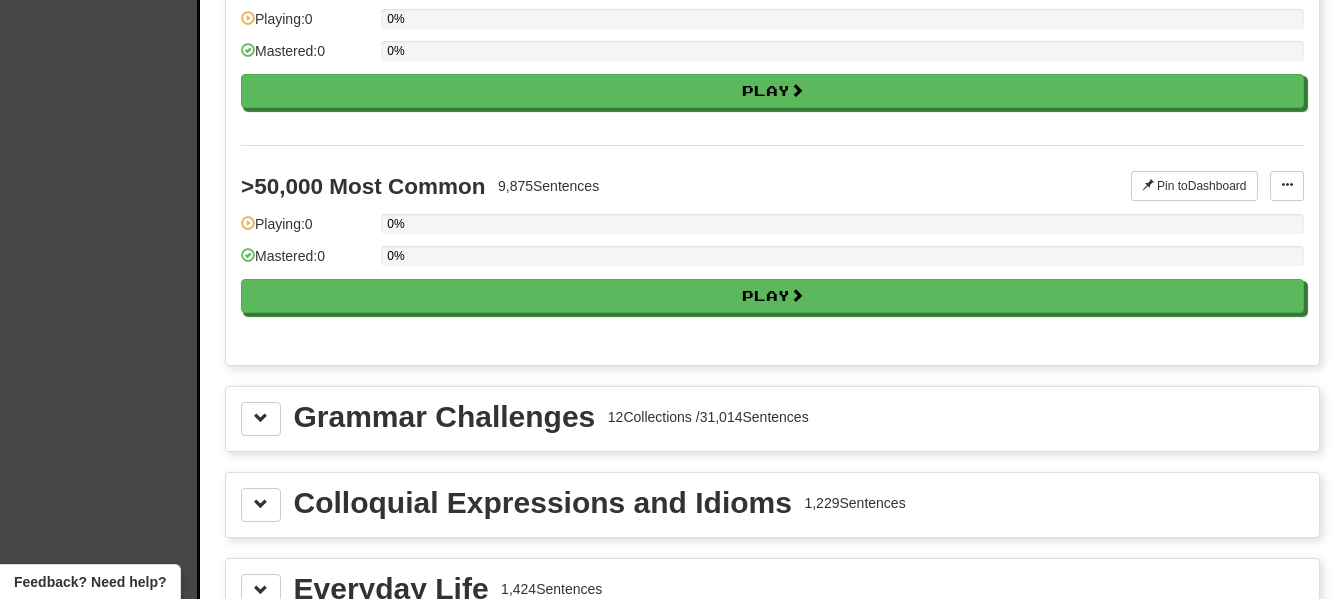 scroll, scrollTop: 4300, scrollLeft: 0, axis: vertical 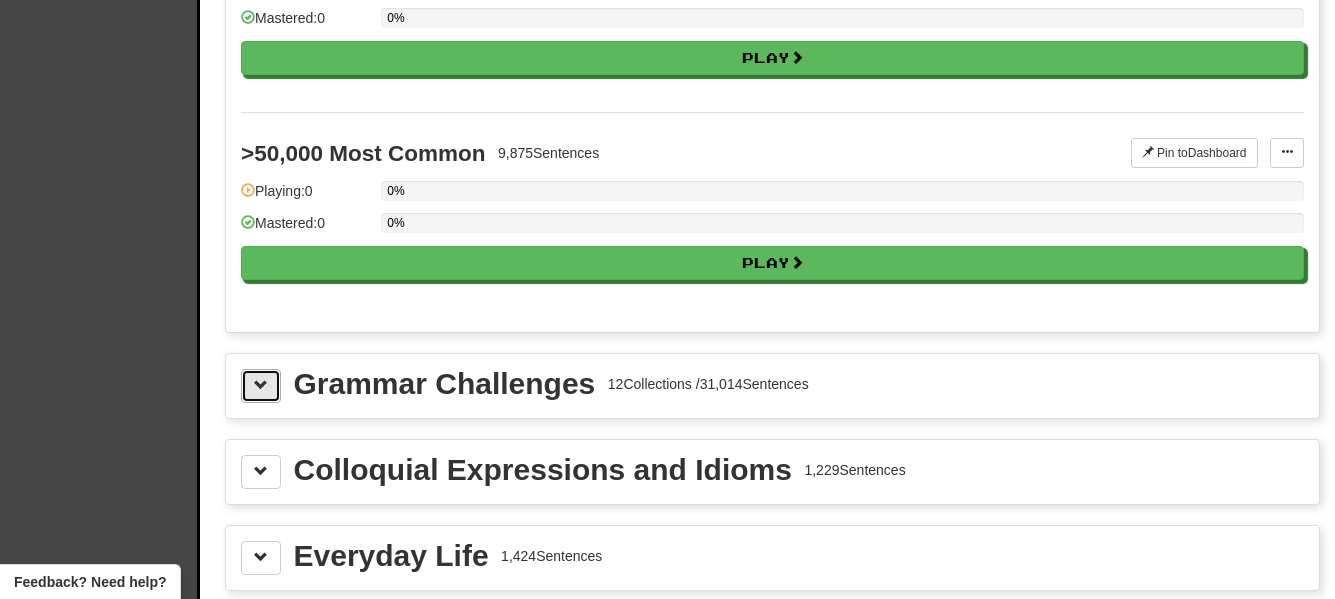 click at bounding box center (261, 385) 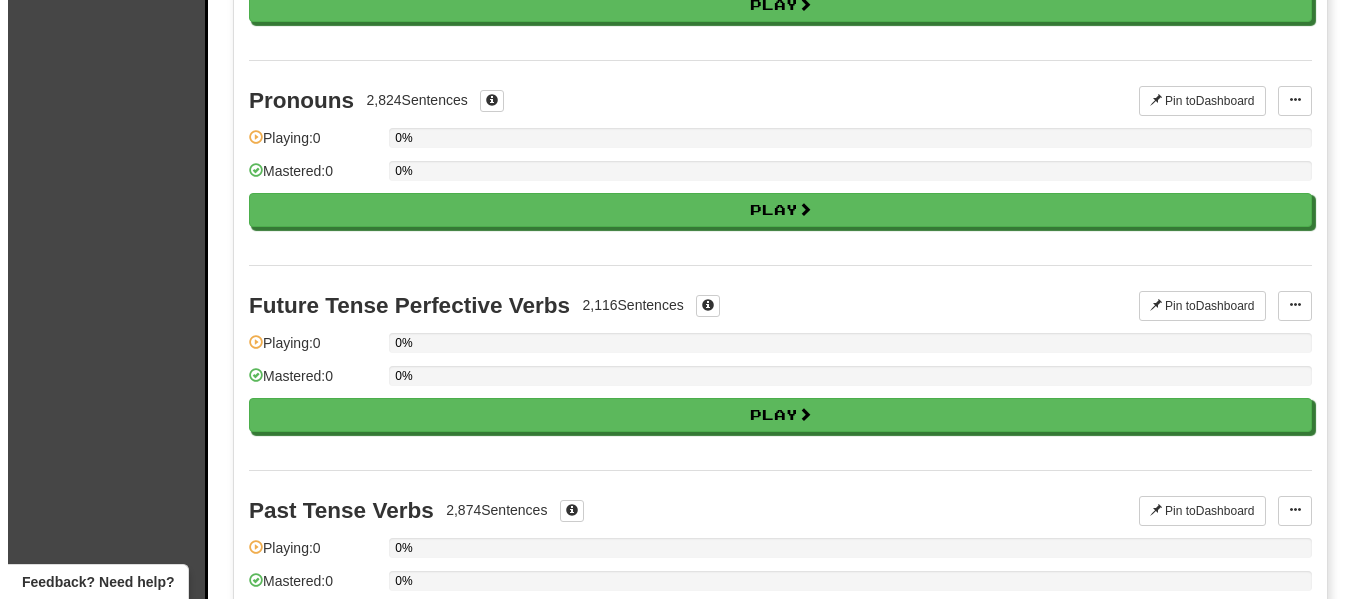 scroll, scrollTop: 5500, scrollLeft: 0, axis: vertical 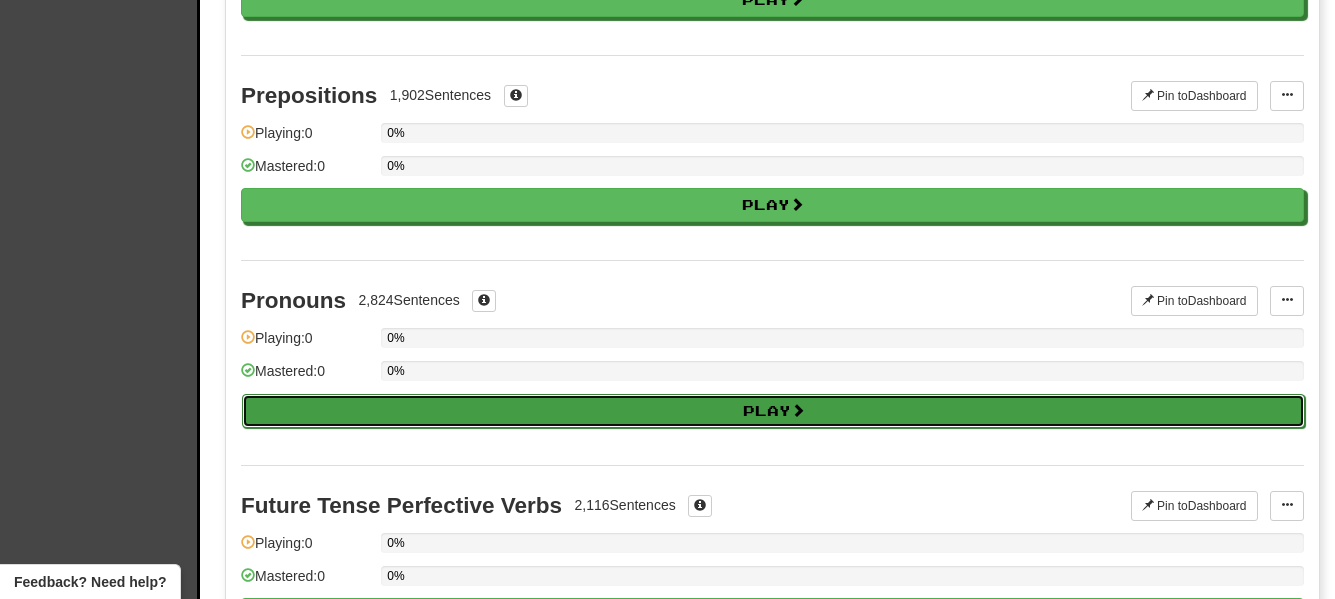 click on "Play" at bounding box center [773, 411] 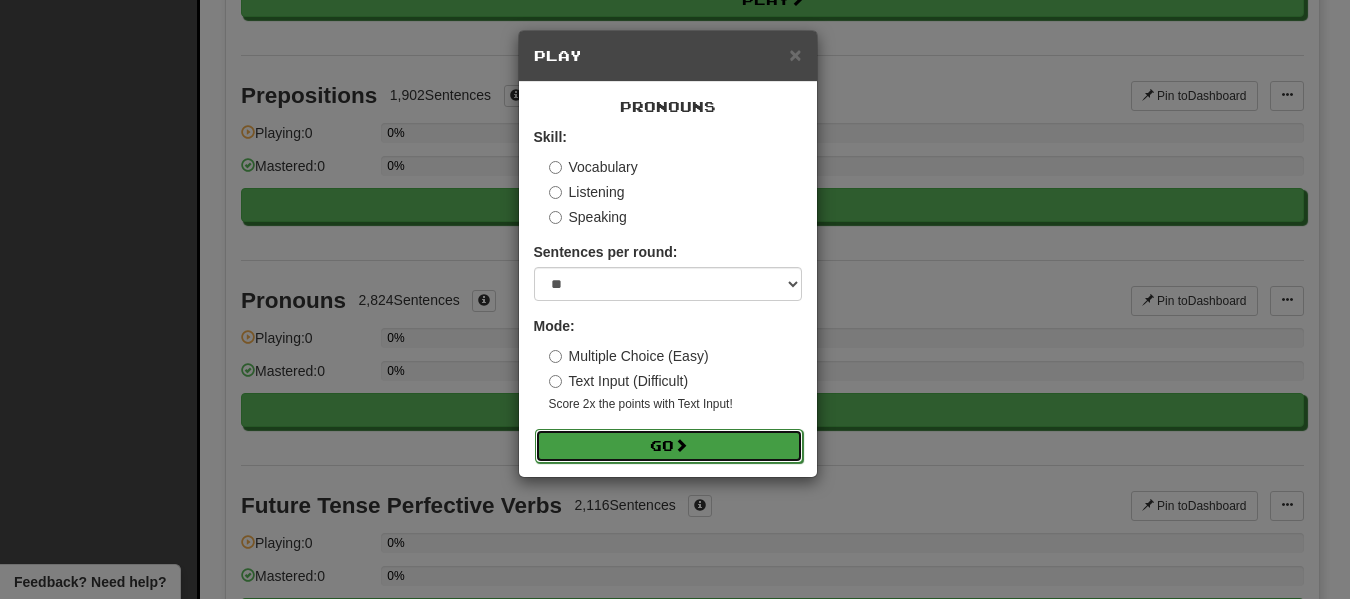 click on "Go" at bounding box center (669, 446) 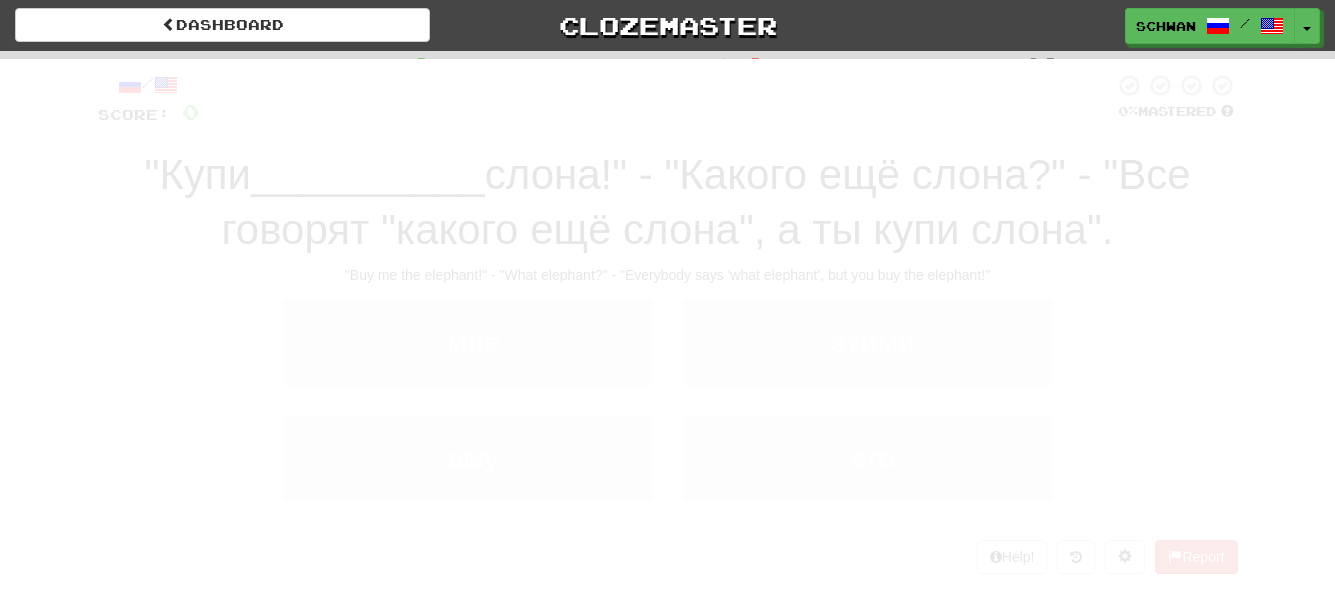 scroll, scrollTop: 0, scrollLeft: 0, axis: both 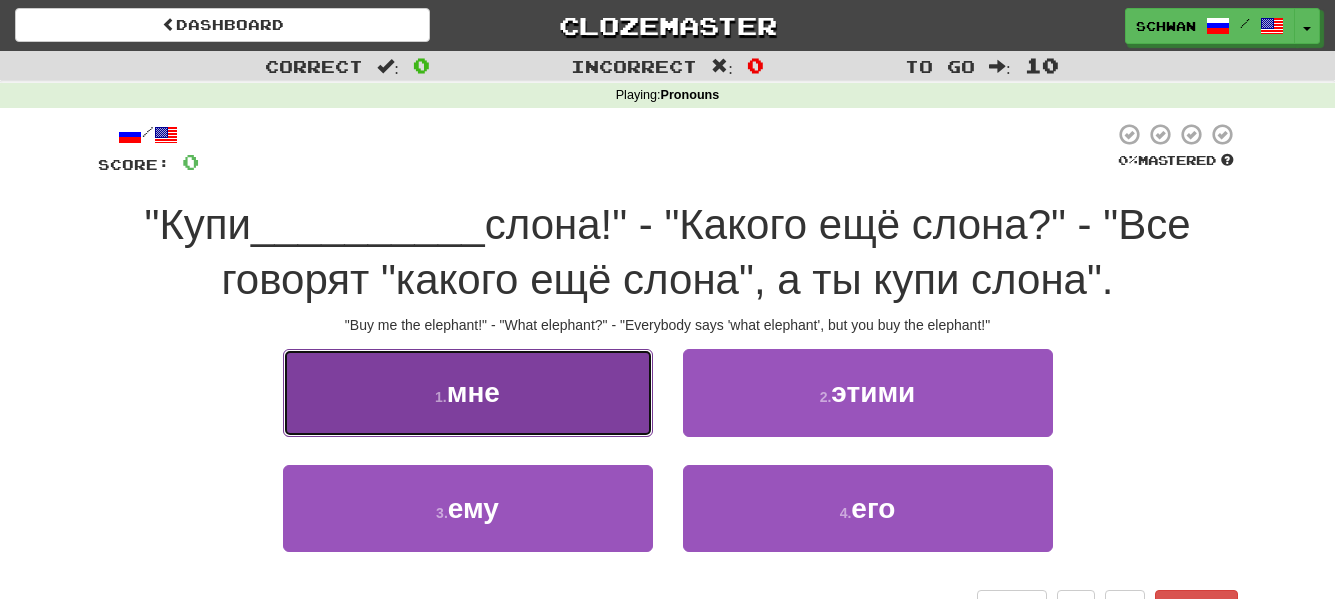 click on "1 .  мне" at bounding box center [468, 392] 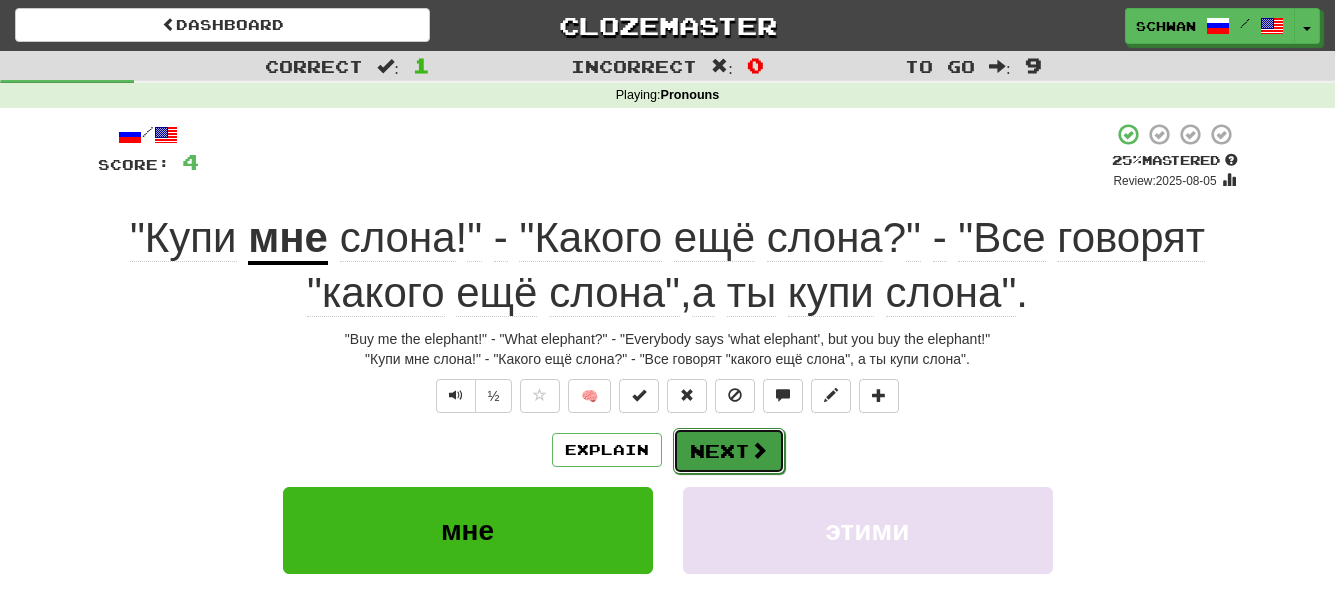 click on "Next" at bounding box center (729, 451) 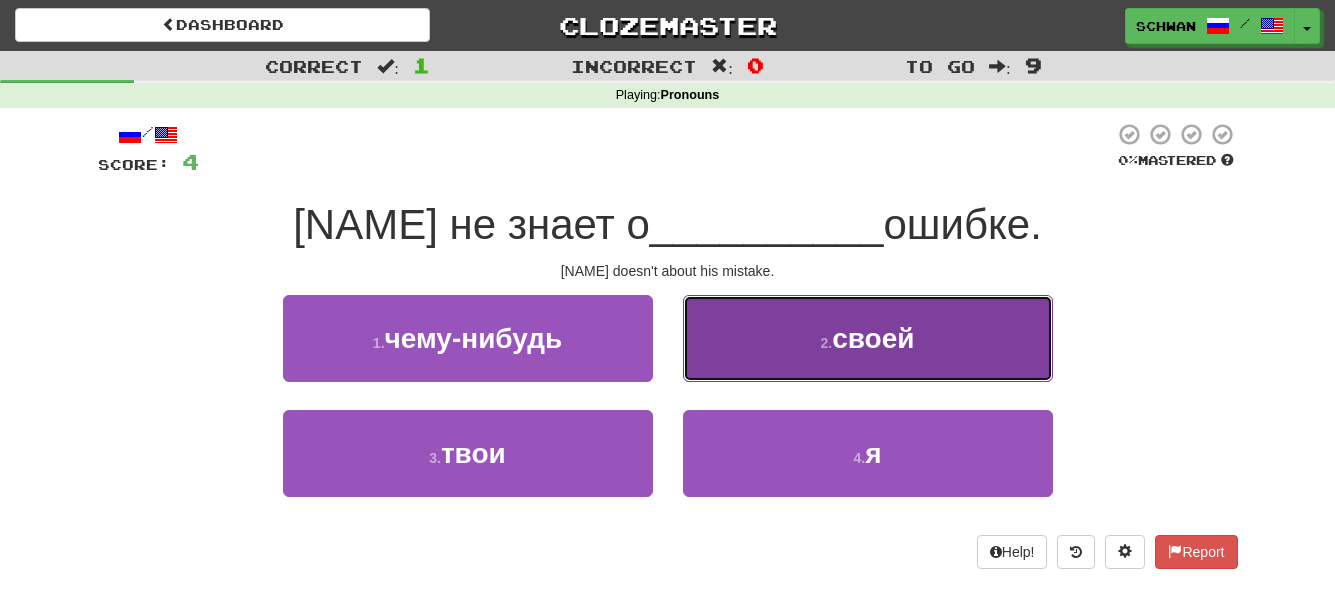 click on "2 .  своей" at bounding box center (868, 338) 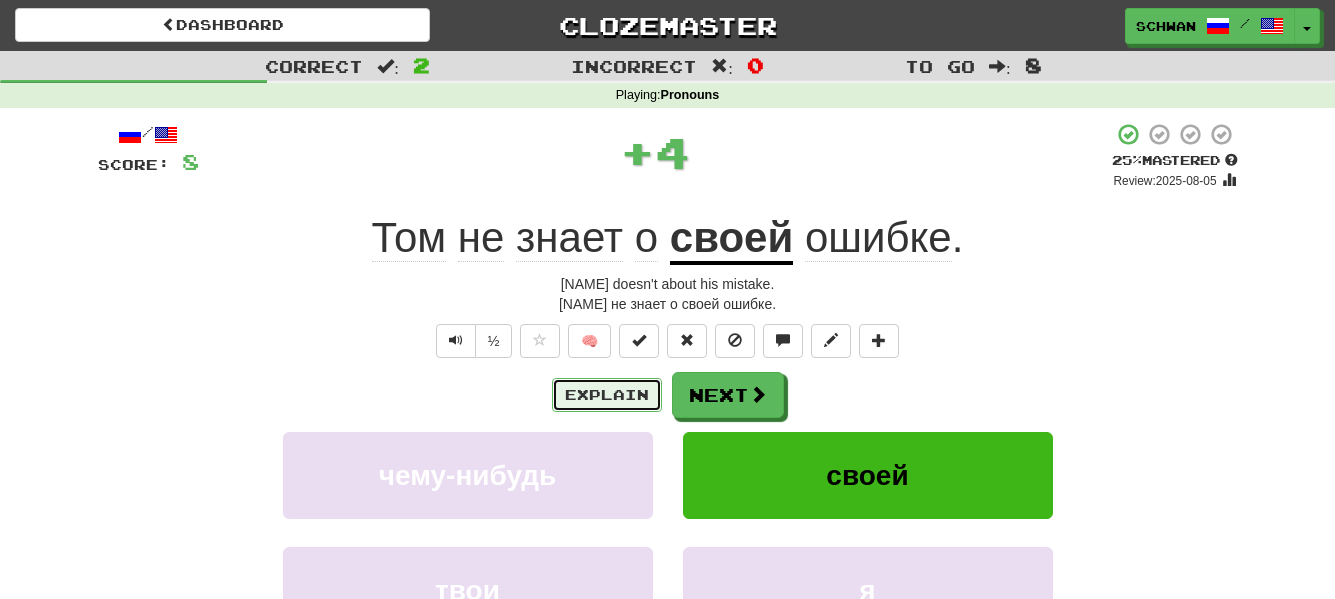 click on "Explain" at bounding box center (607, 395) 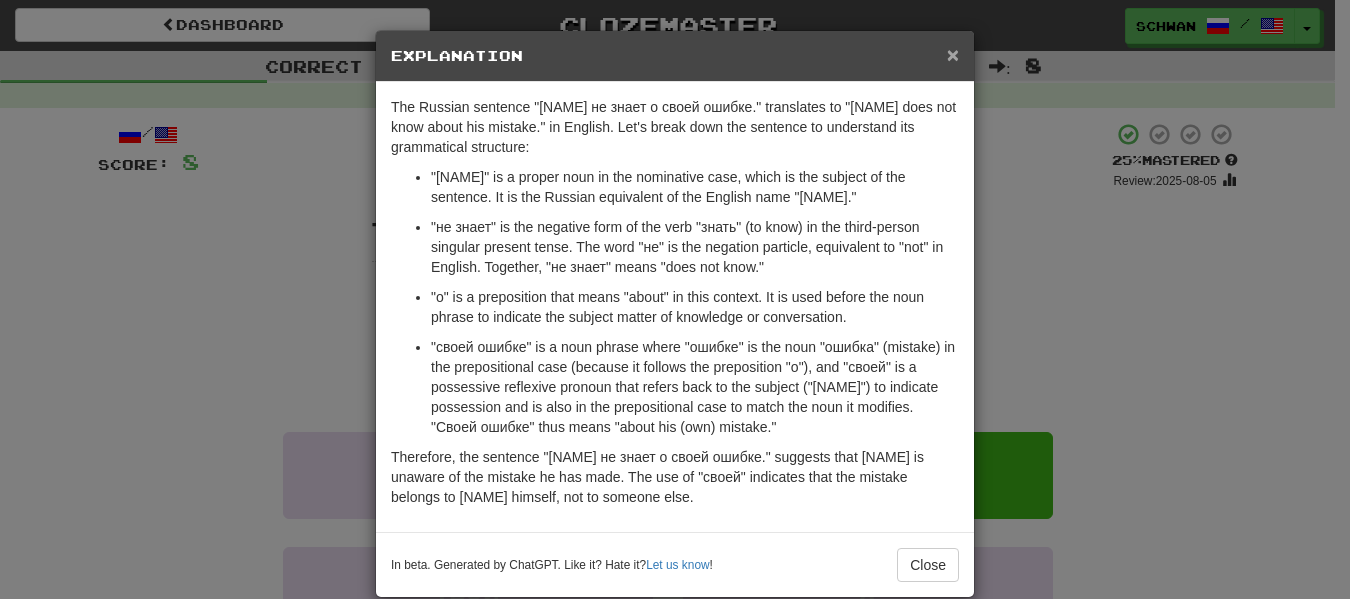 click on "×" at bounding box center [953, 54] 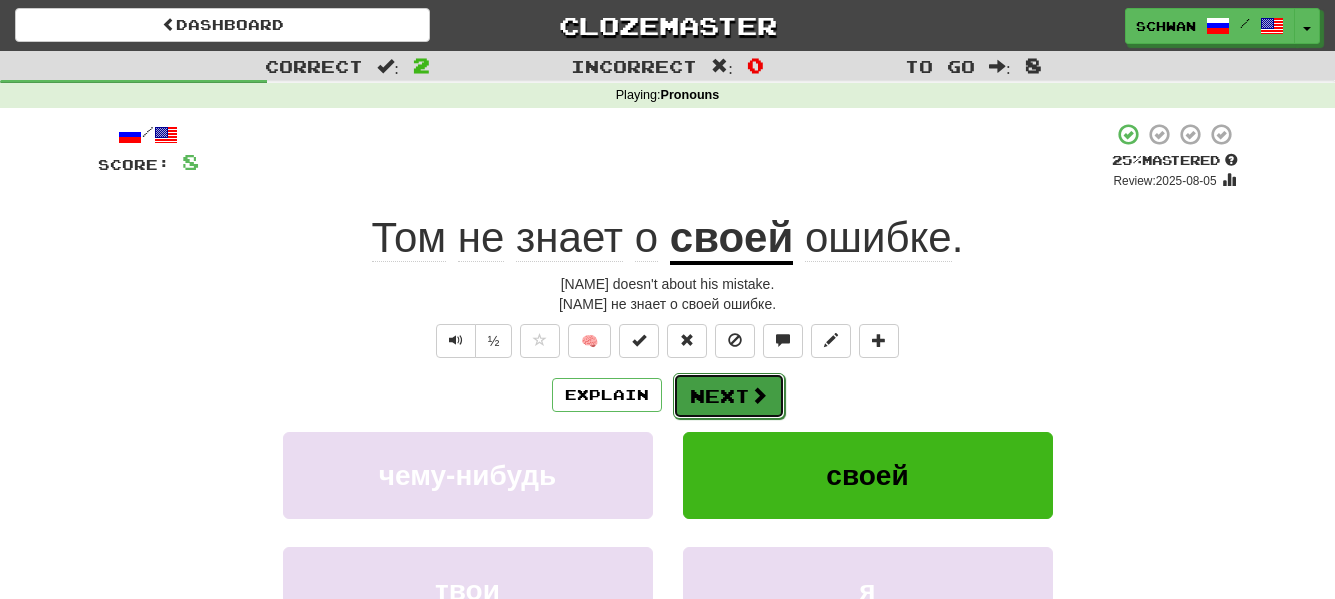 click on "Next" at bounding box center [729, 396] 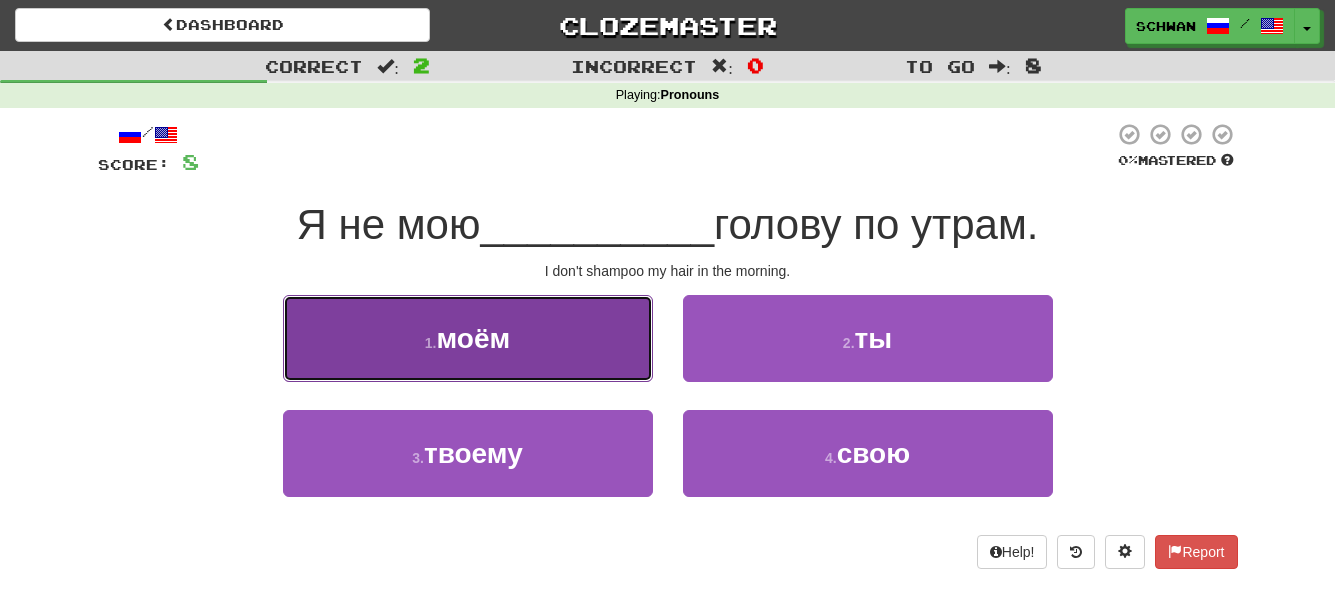 click on "моём" at bounding box center [473, 338] 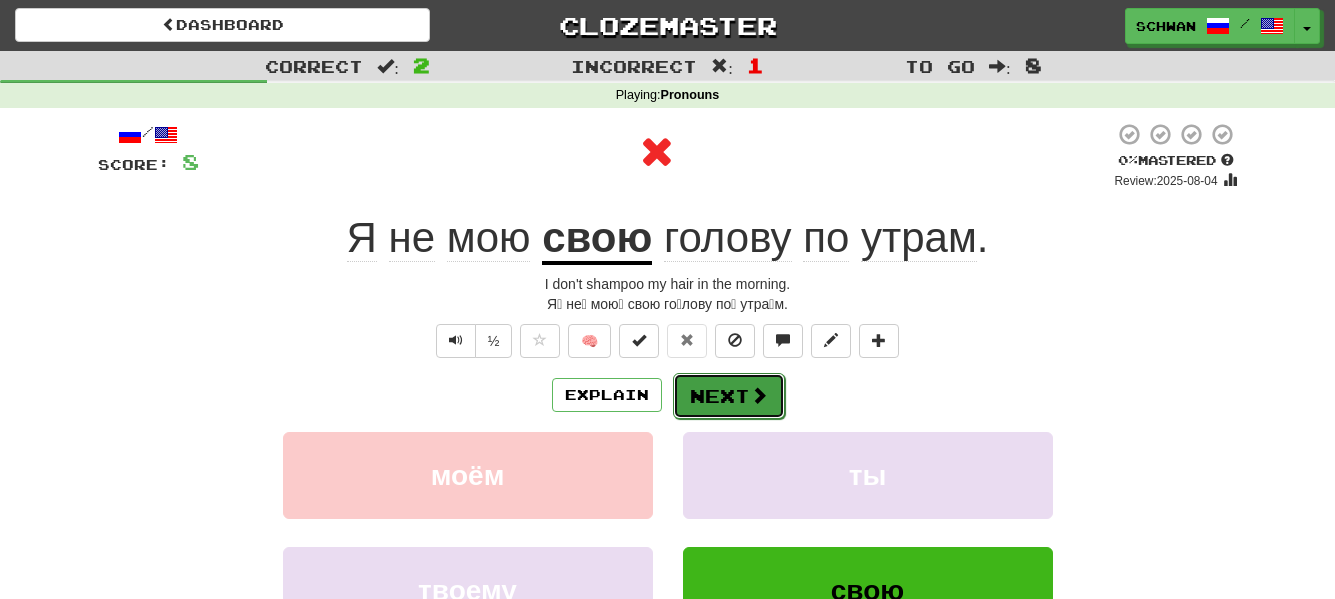 click on "Next" at bounding box center (729, 396) 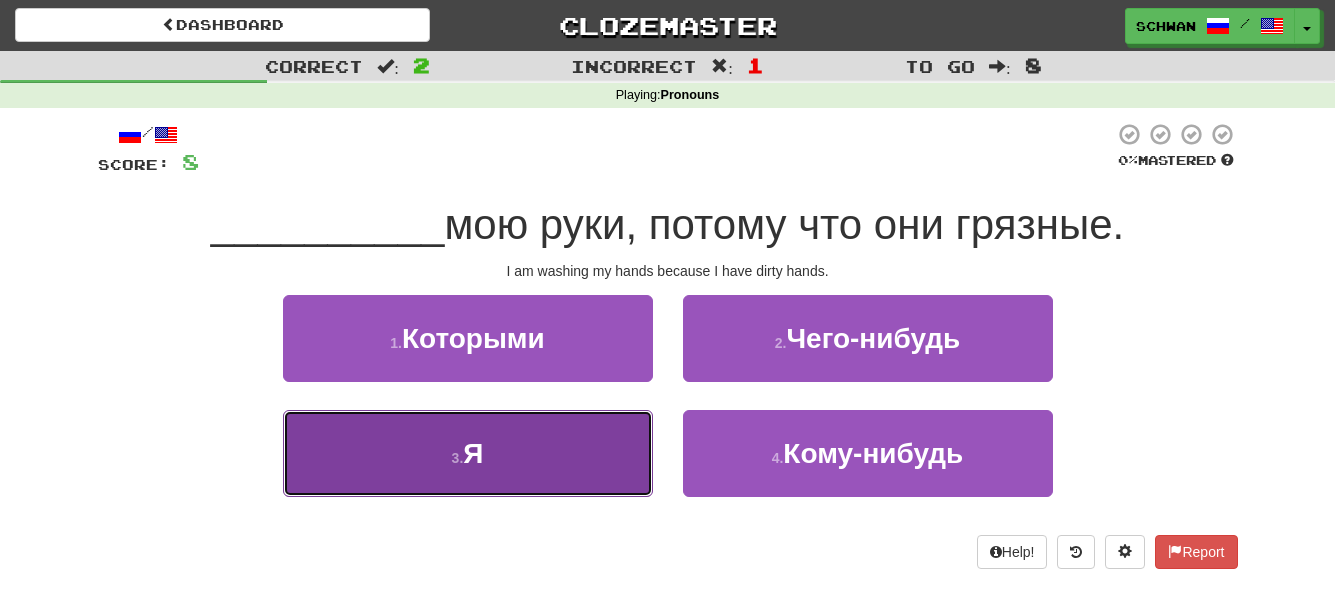 click on "3 .  Я" at bounding box center (468, 453) 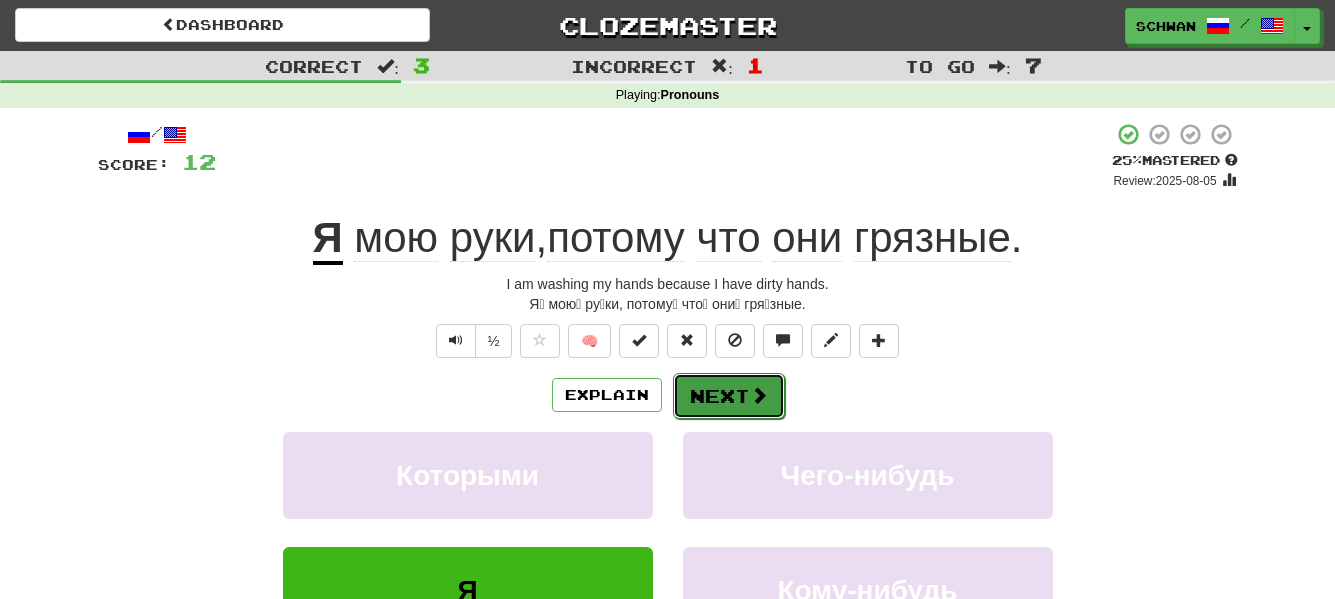 click on "Next" at bounding box center (729, 396) 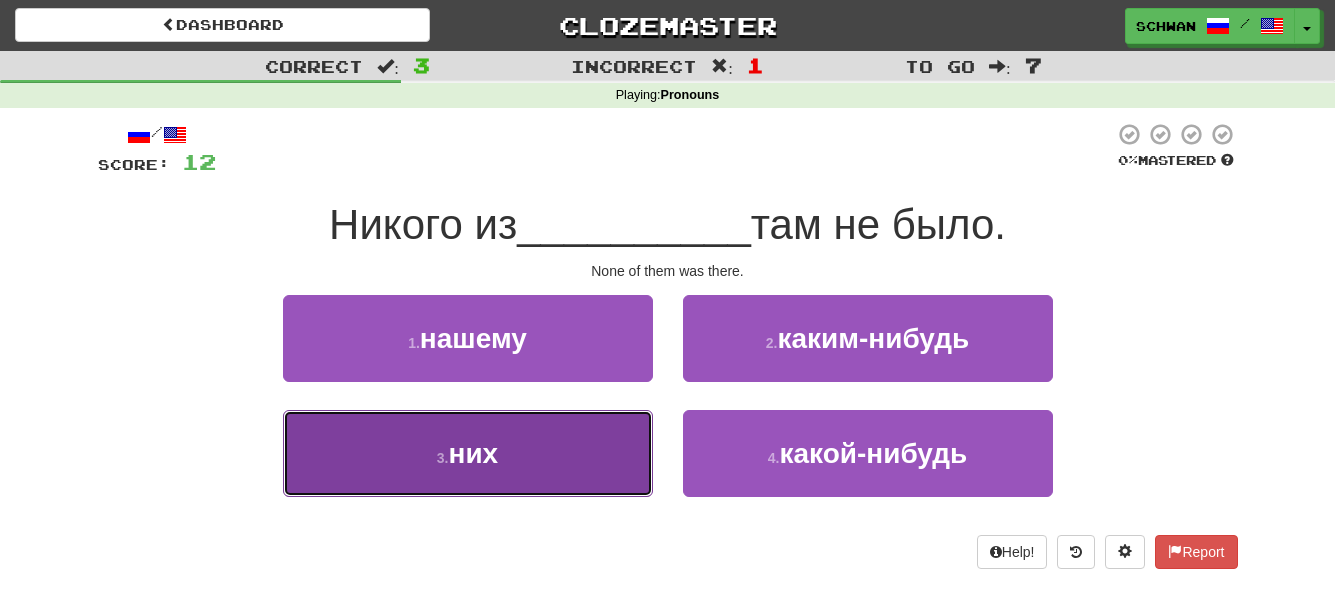 click on "них" at bounding box center [473, 453] 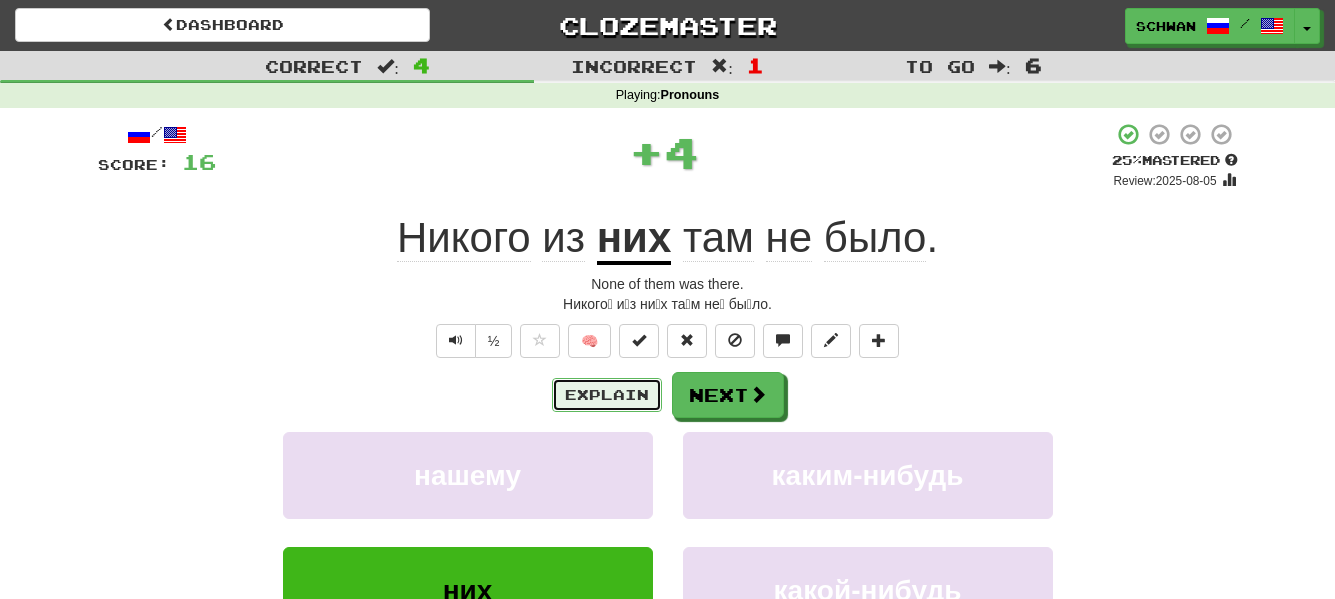 click on "Explain" at bounding box center (607, 395) 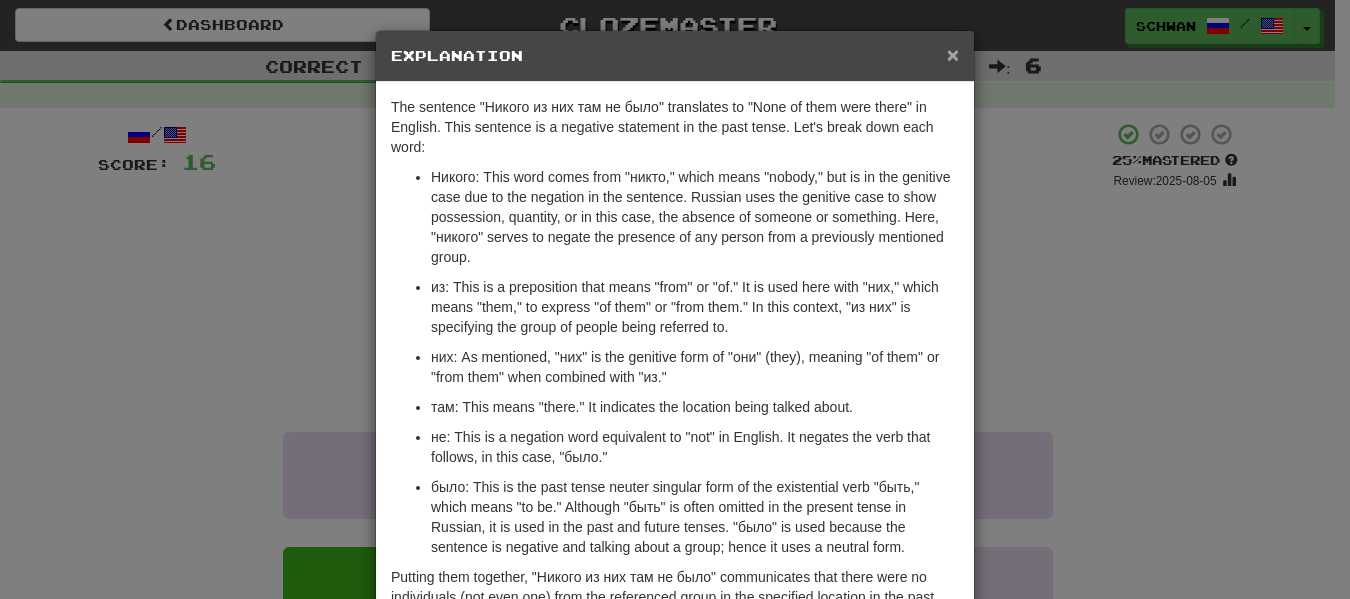 click on "×" at bounding box center (953, 54) 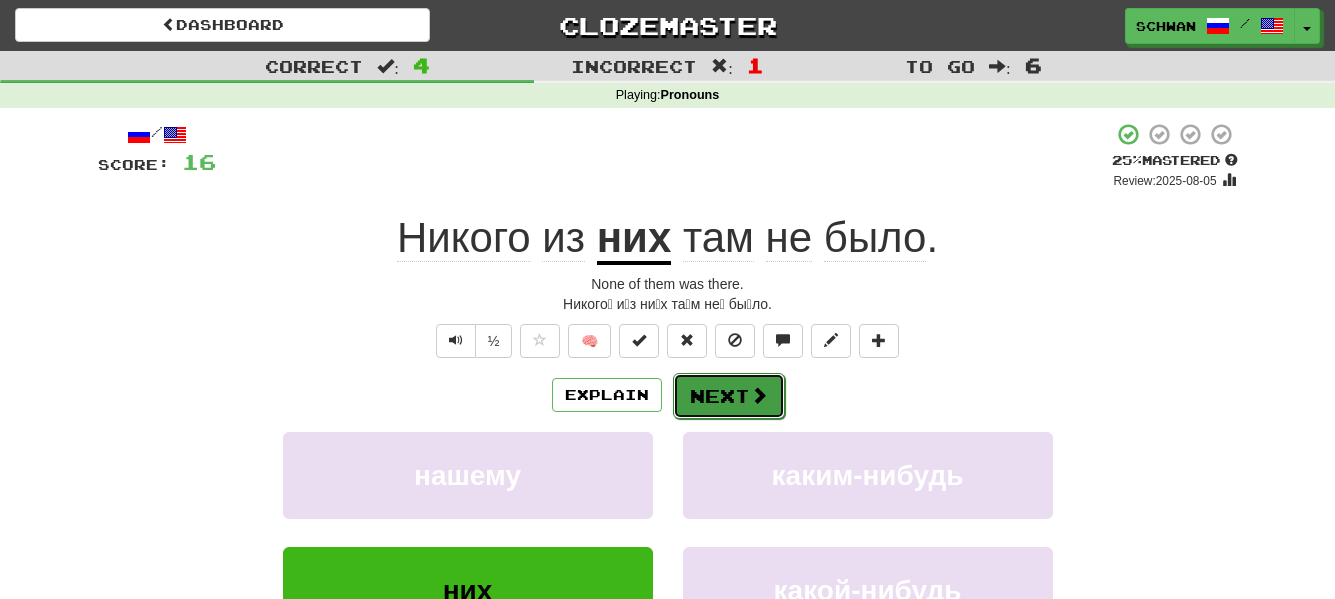 click at bounding box center (759, 395) 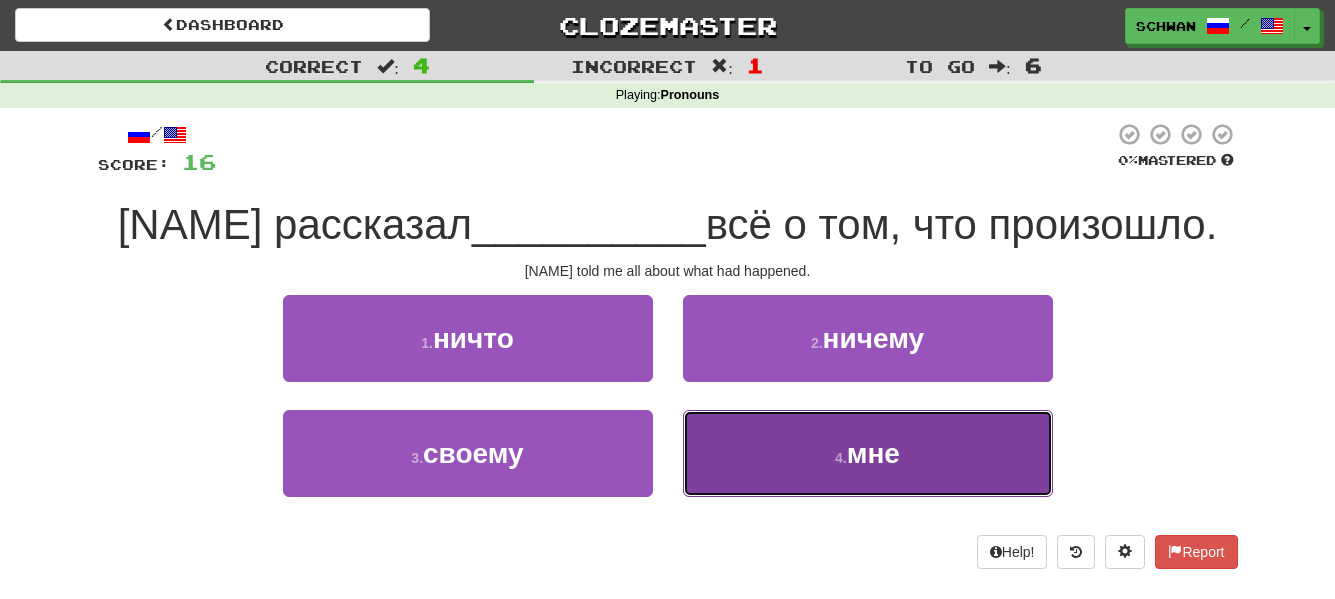 click on "4 .  мне" at bounding box center [868, 453] 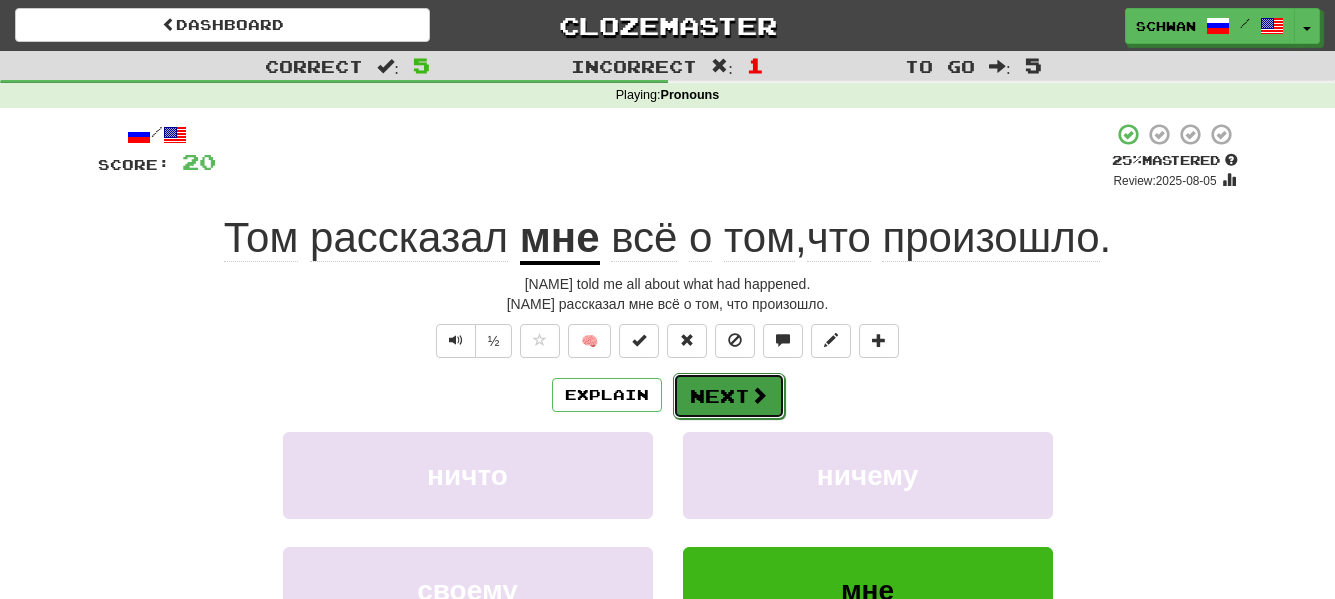 click on "Next" at bounding box center (729, 396) 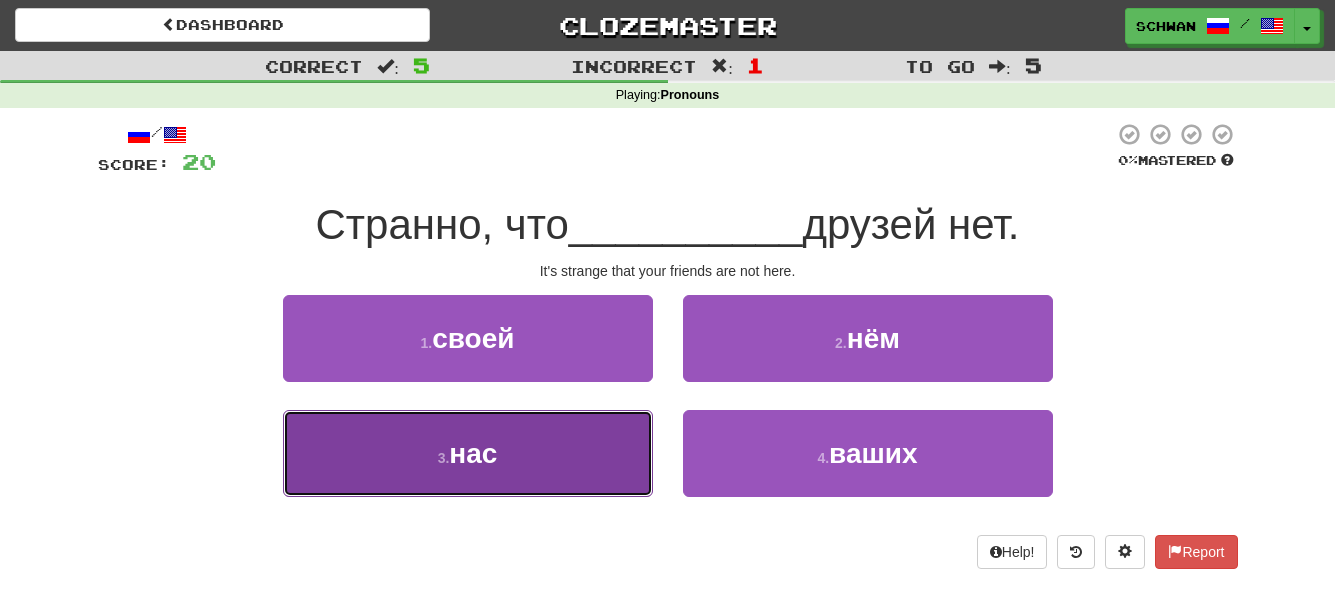click on "3 .  нас" at bounding box center (468, 453) 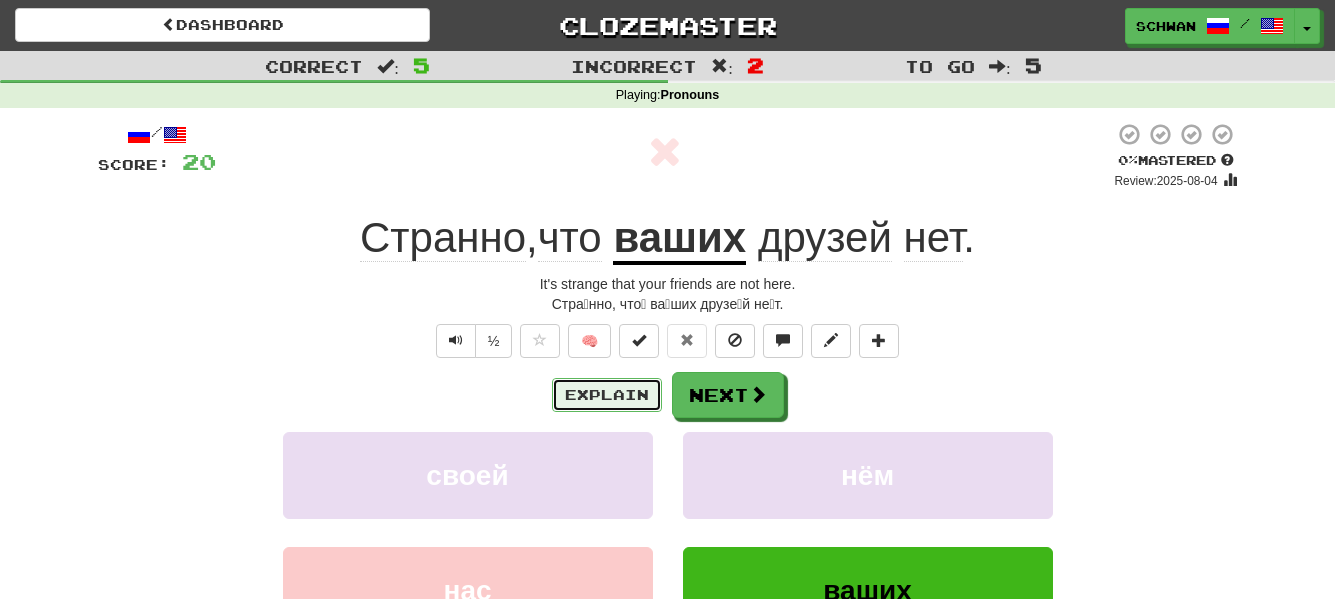 click on "Explain" at bounding box center (607, 395) 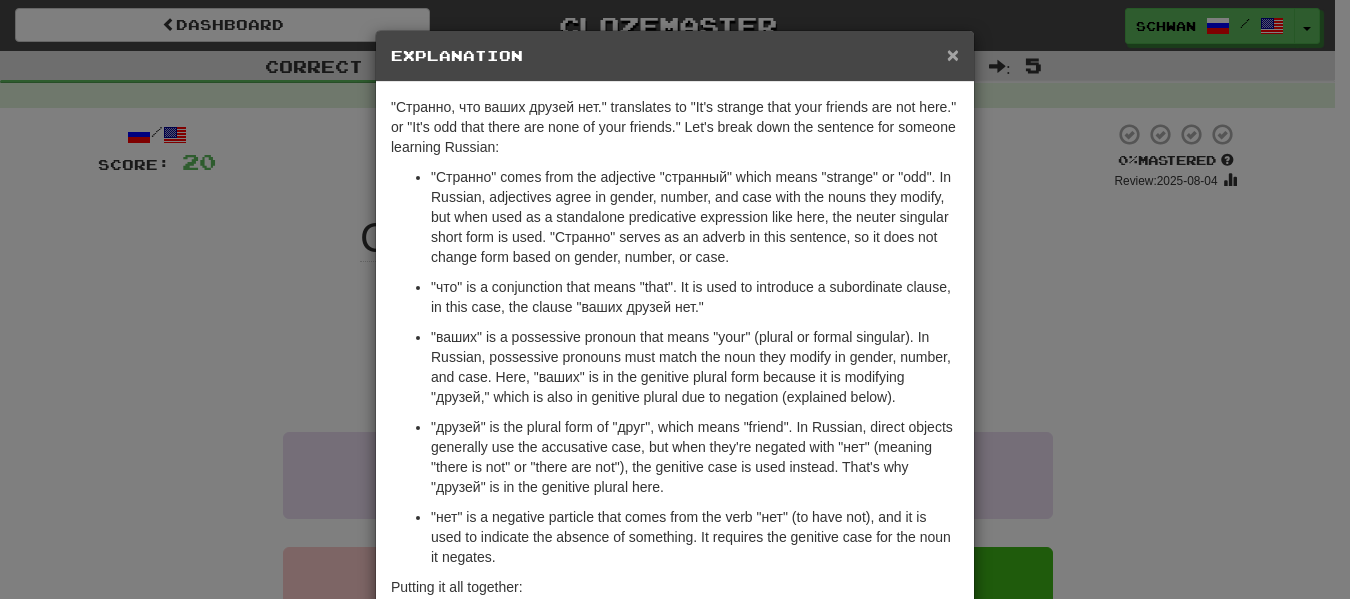 click on "×" at bounding box center [953, 54] 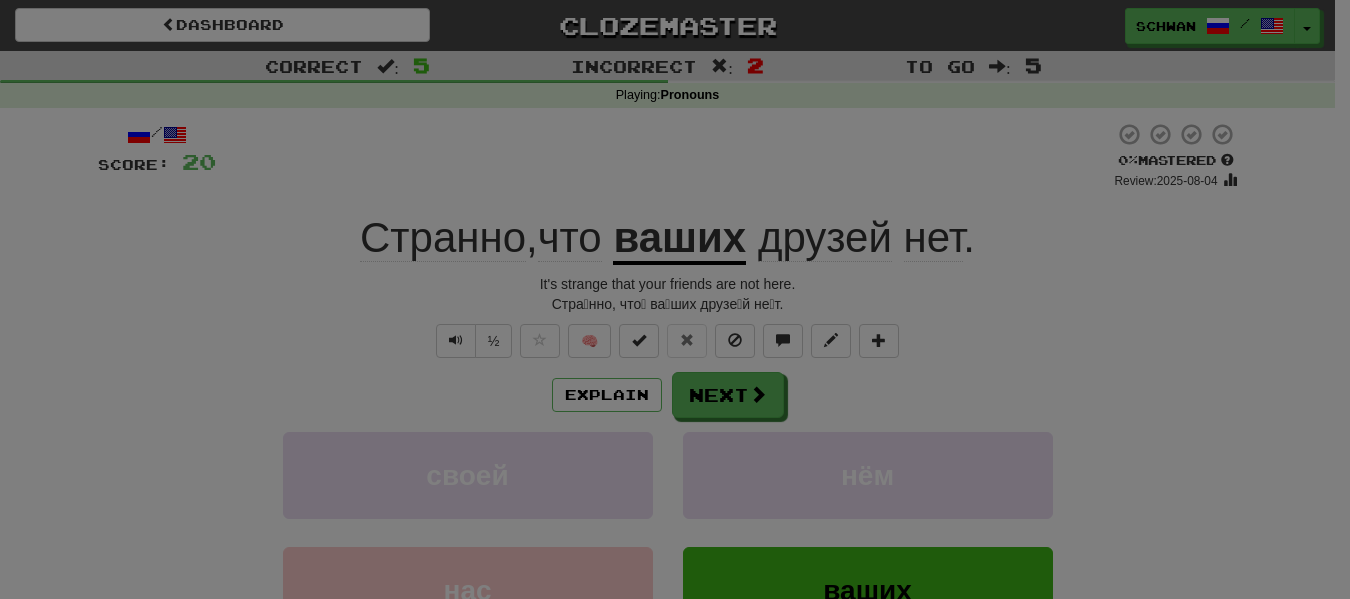 click on ""[REDACTED]" comes from the adjective "странный" which means "strange" or "odd". In Russian, adjectives agree in gender, number, and case with the nouns they modify, but when used as a standalone predicative expression like here, the neuter singular short form is used. "Странно" serves as an adverb in this sentence, so it does not change form based on gender, number, or case.
"что" is a conjunction that means "that". It is used to introduce a subordinate clause, in this case, the clause "ваших друзей нет."
"нет" is a negative particle that comes from the verb "нет" (to have not), and it is used to indicate the absence of something. It requires the genitive case for the noun it negates." at bounding box center (675, 233) 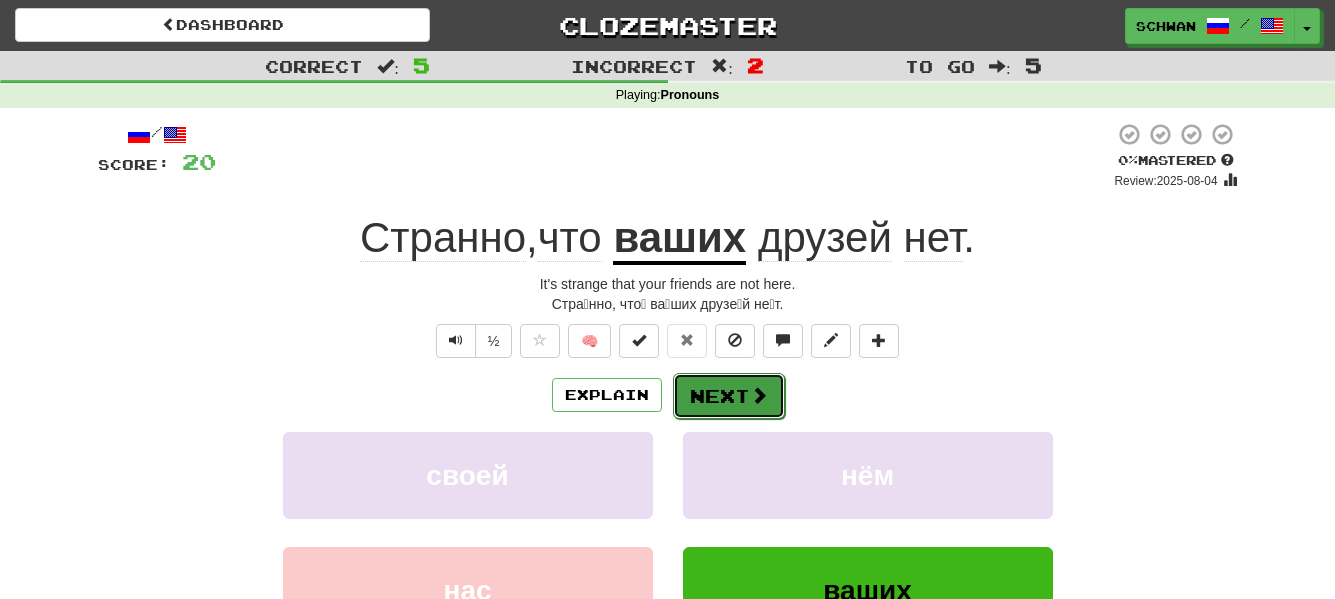 click on "Next" at bounding box center [729, 396] 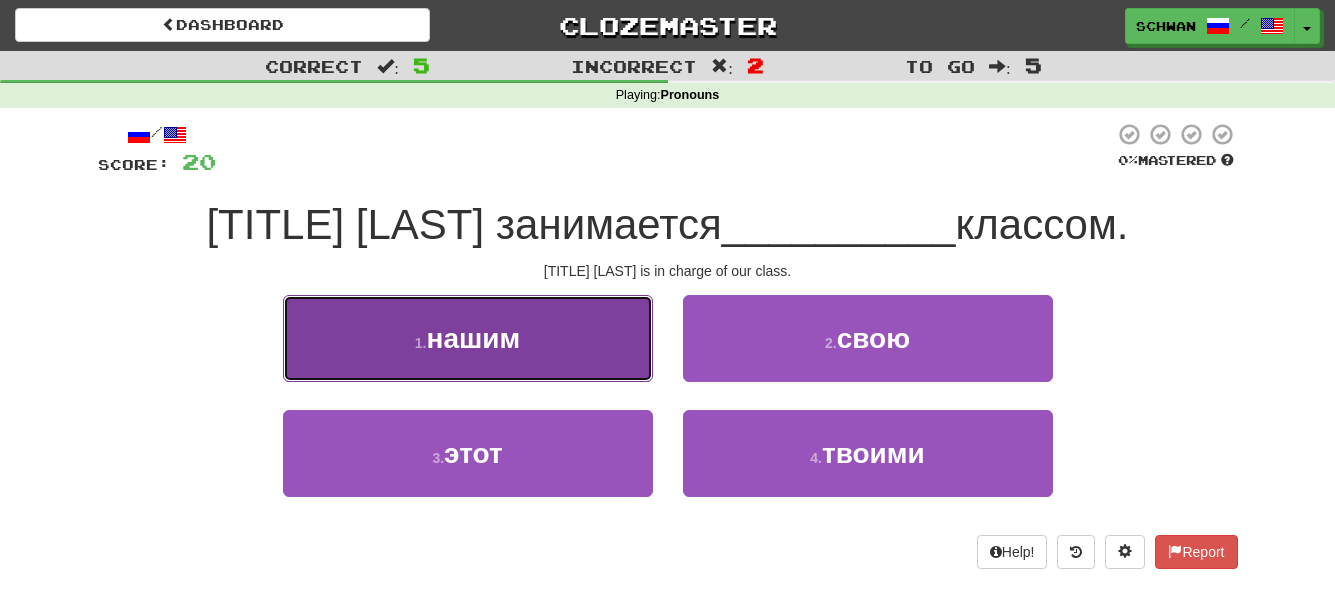 click on "1 .  нашим" at bounding box center [468, 338] 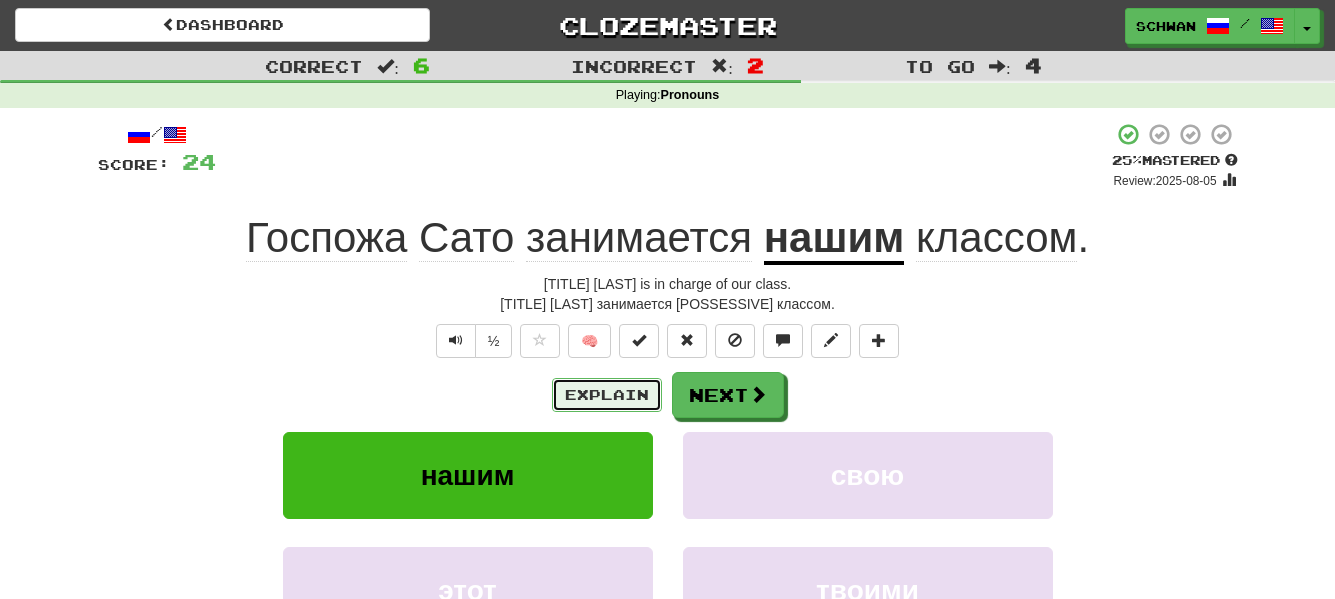 click on "Explain" at bounding box center [607, 395] 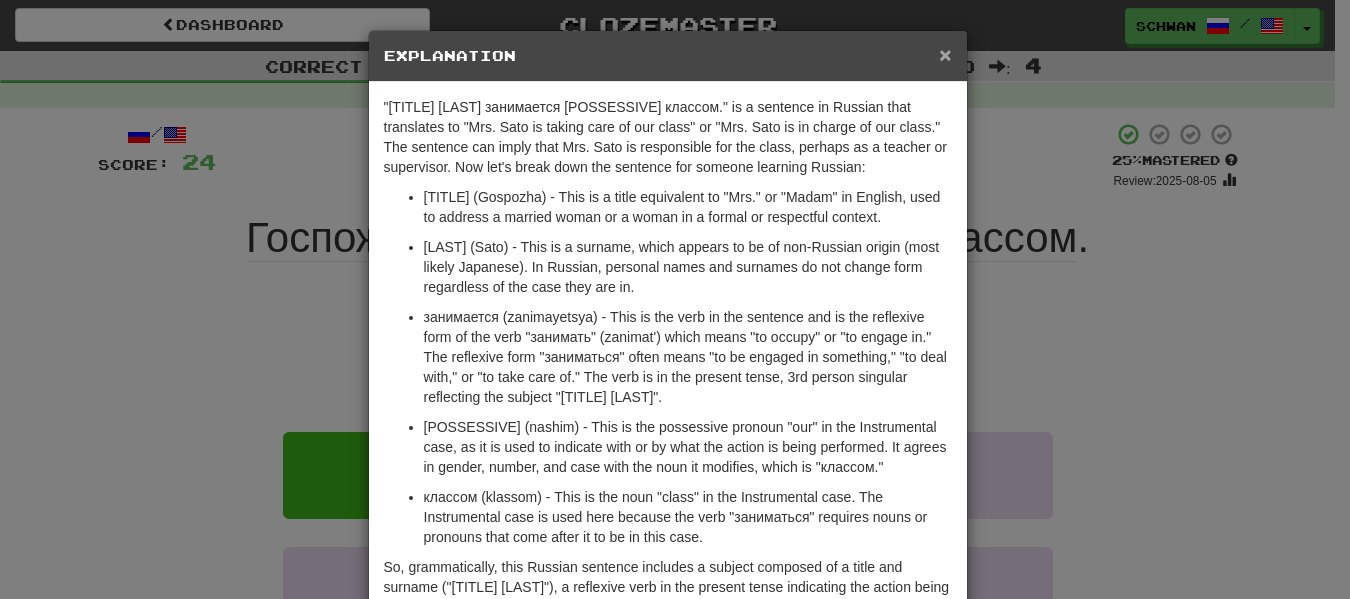 click on "×" at bounding box center (945, 54) 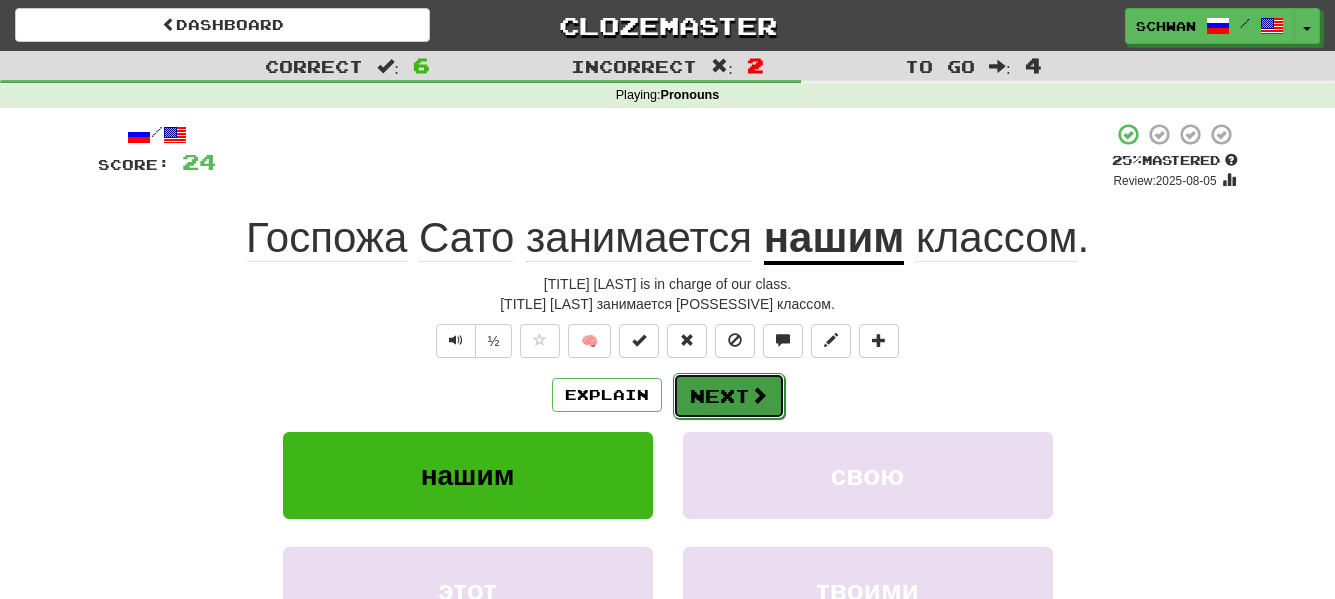 click on "Next" at bounding box center [729, 396] 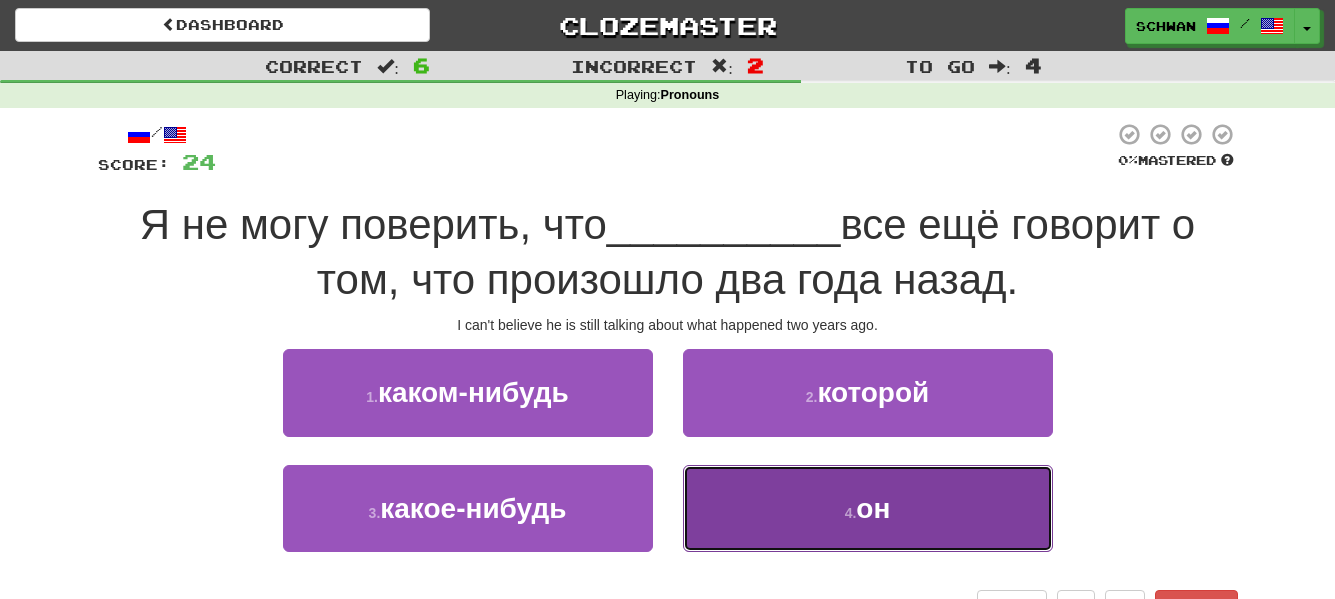 click on "4 .  он" at bounding box center [868, 508] 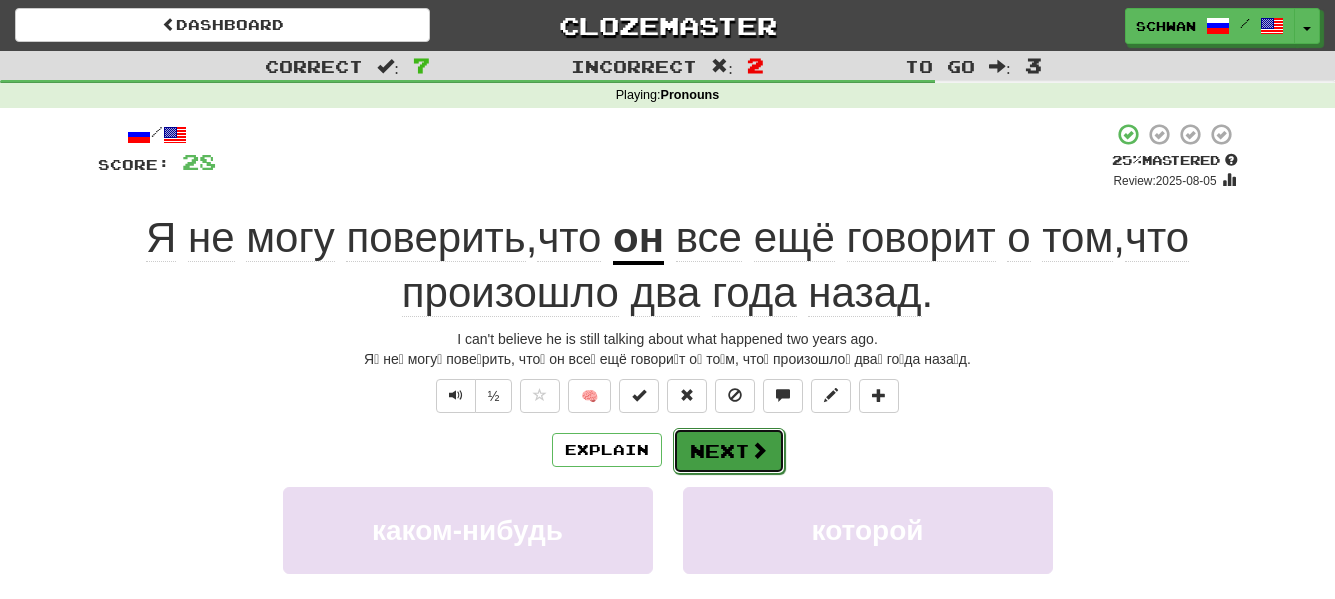 click on "Next" at bounding box center [729, 451] 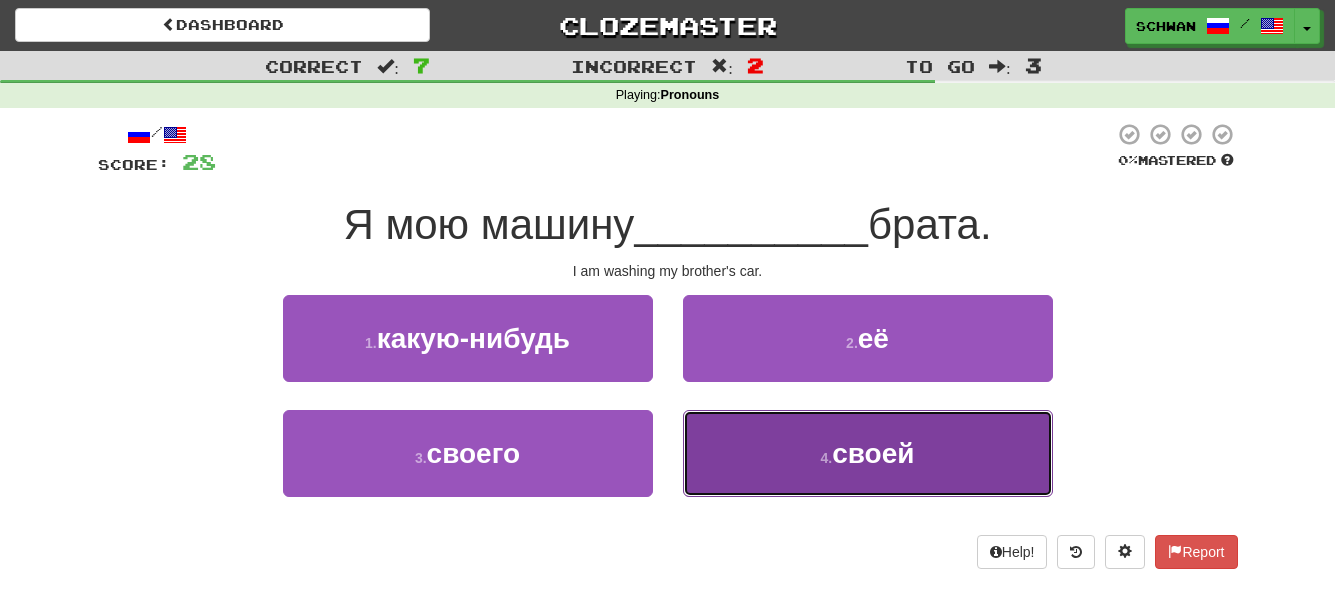click on "[NUMBER] . с[REDACTED]" at bounding box center [868, 453] 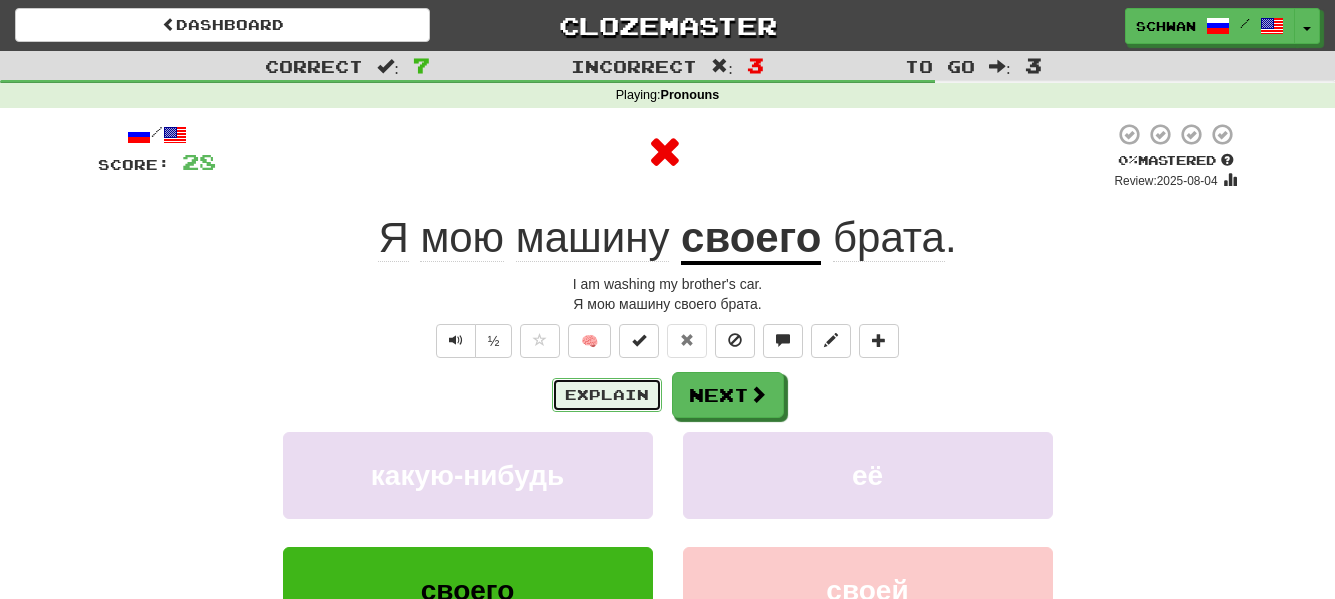 click on "Explain" at bounding box center [607, 395] 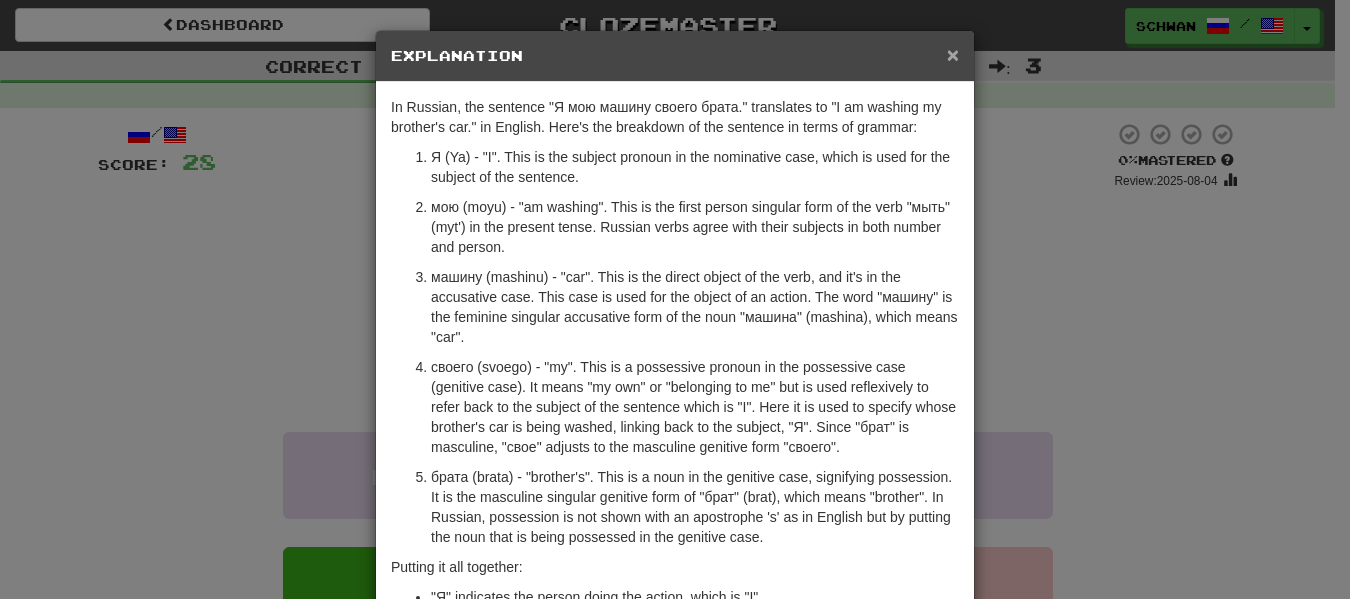 click on "×" at bounding box center (953, 54) 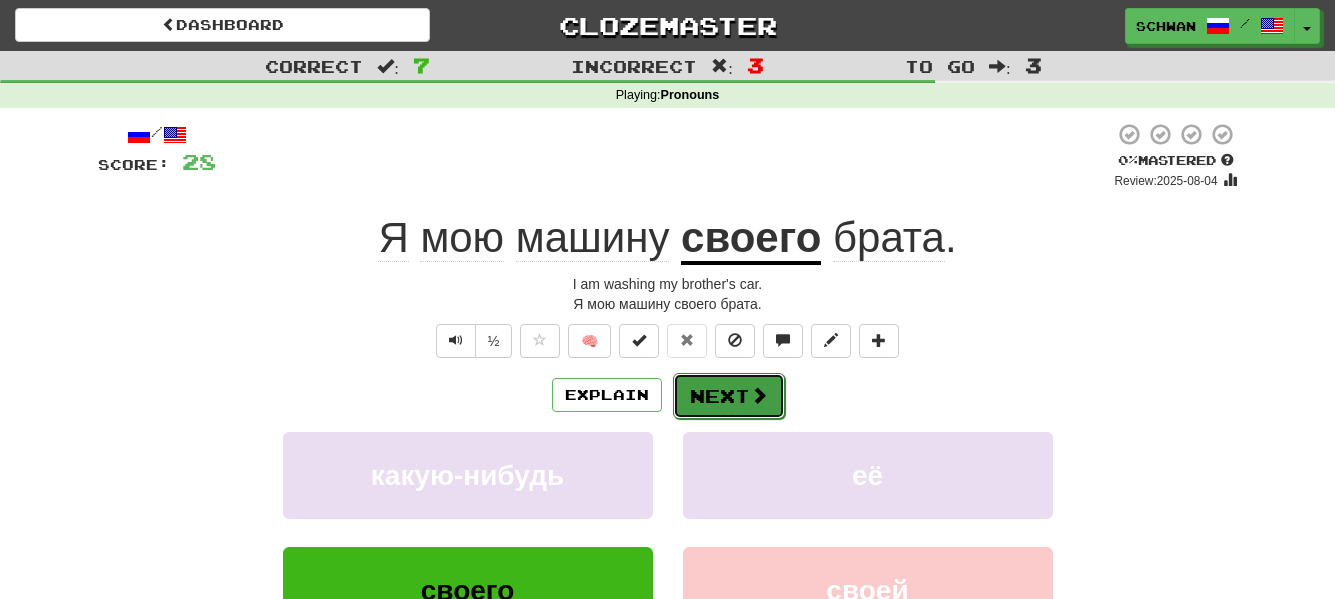 click on "Next" at bounding box center [729, 396] 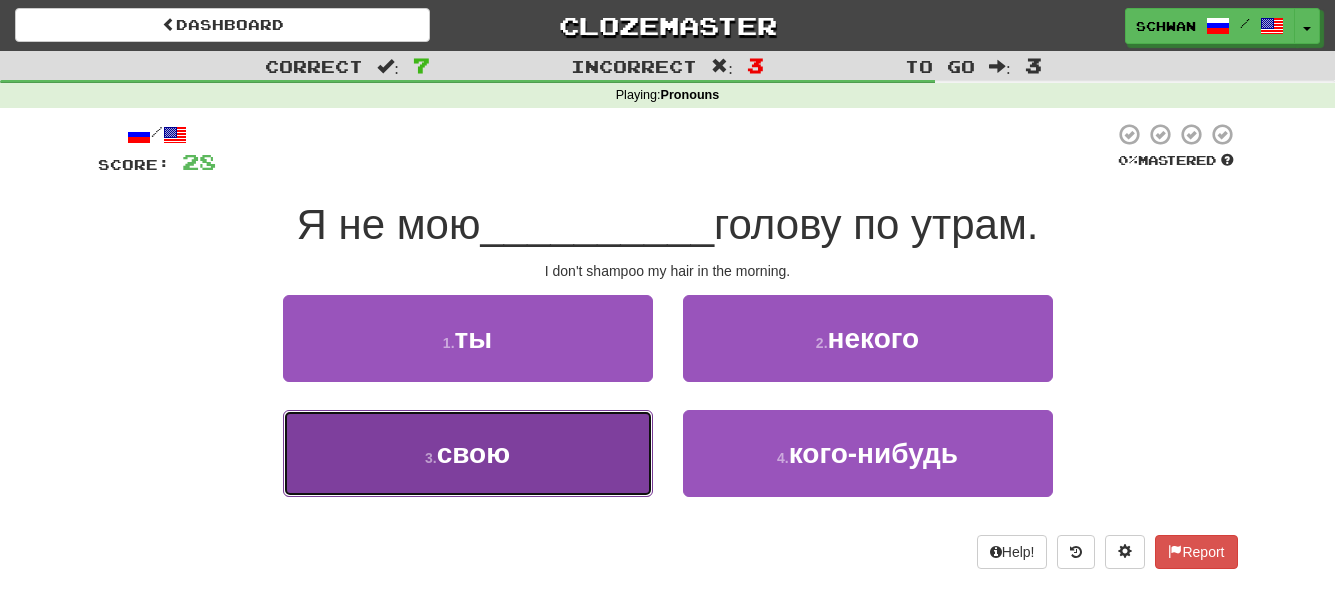 click on "3 . свою" at bounding box center [468, 453] 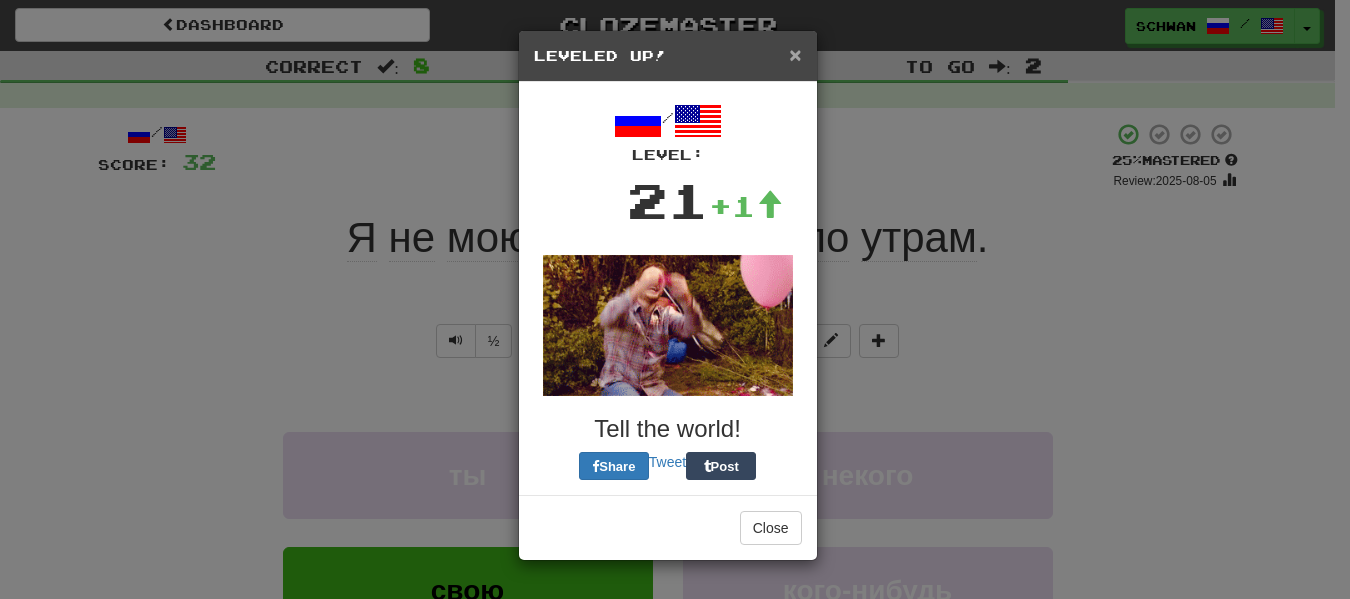 click on "×" at bounding box center [795, 54] 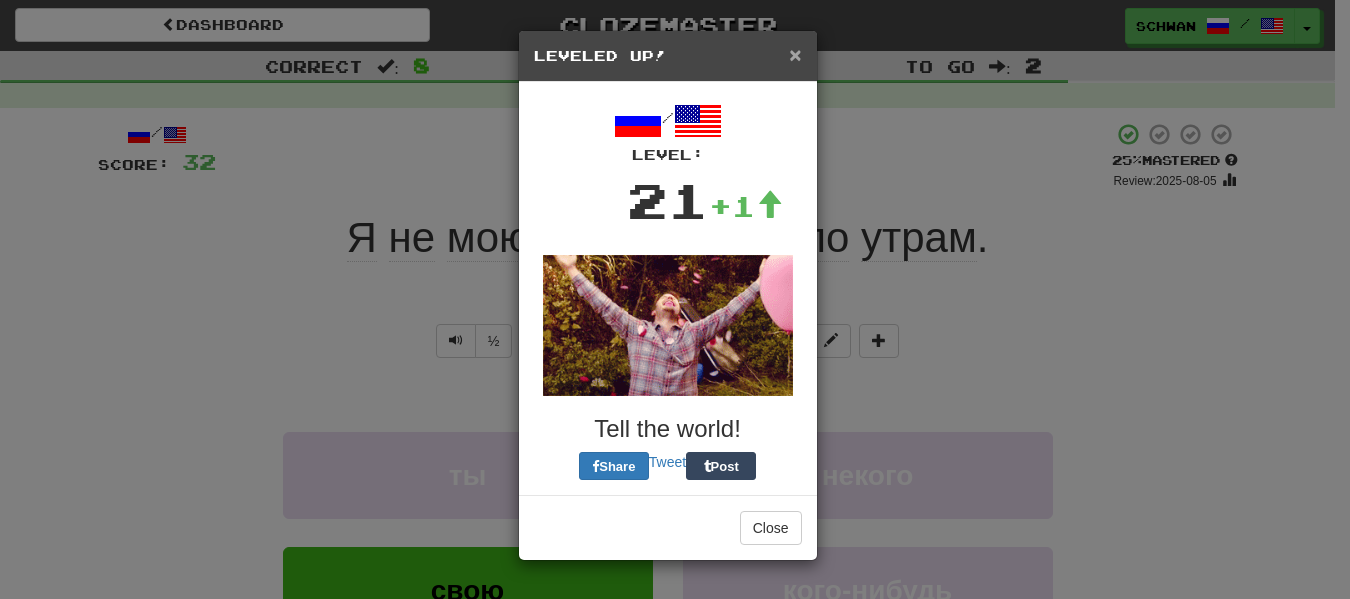 click on "×" at bounding box center [795, 54] 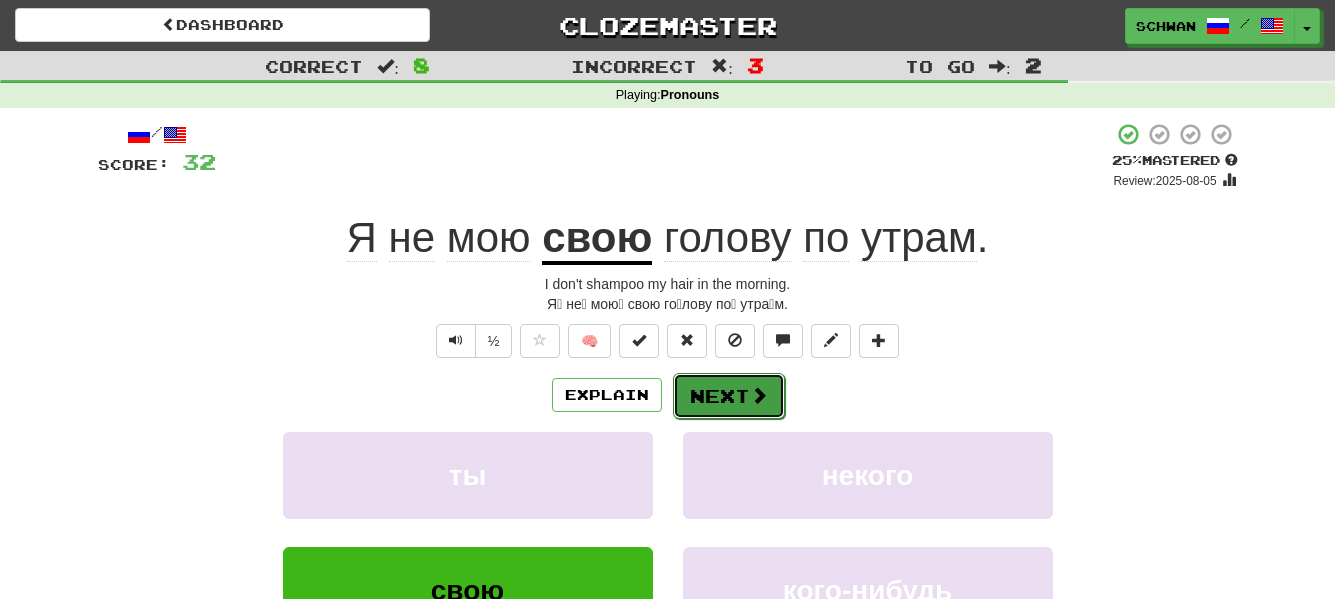 click on "Next" at bounding box center (729, 396) 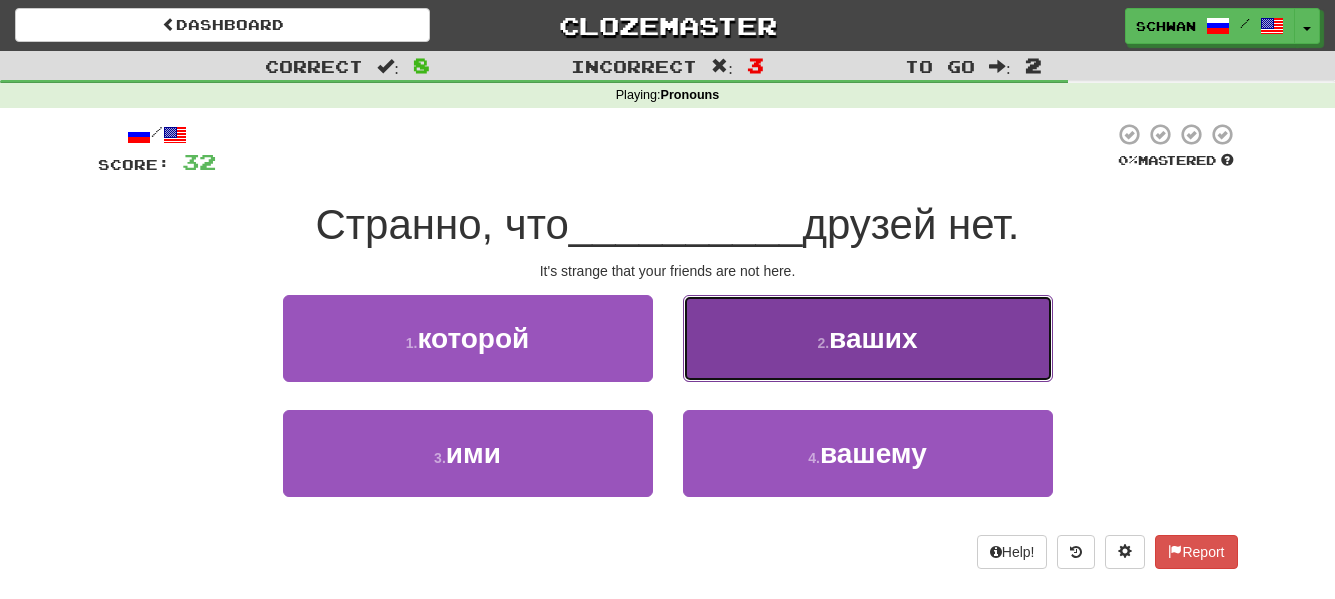 click on "2 .  ваших" at bounding box center [868, 338] 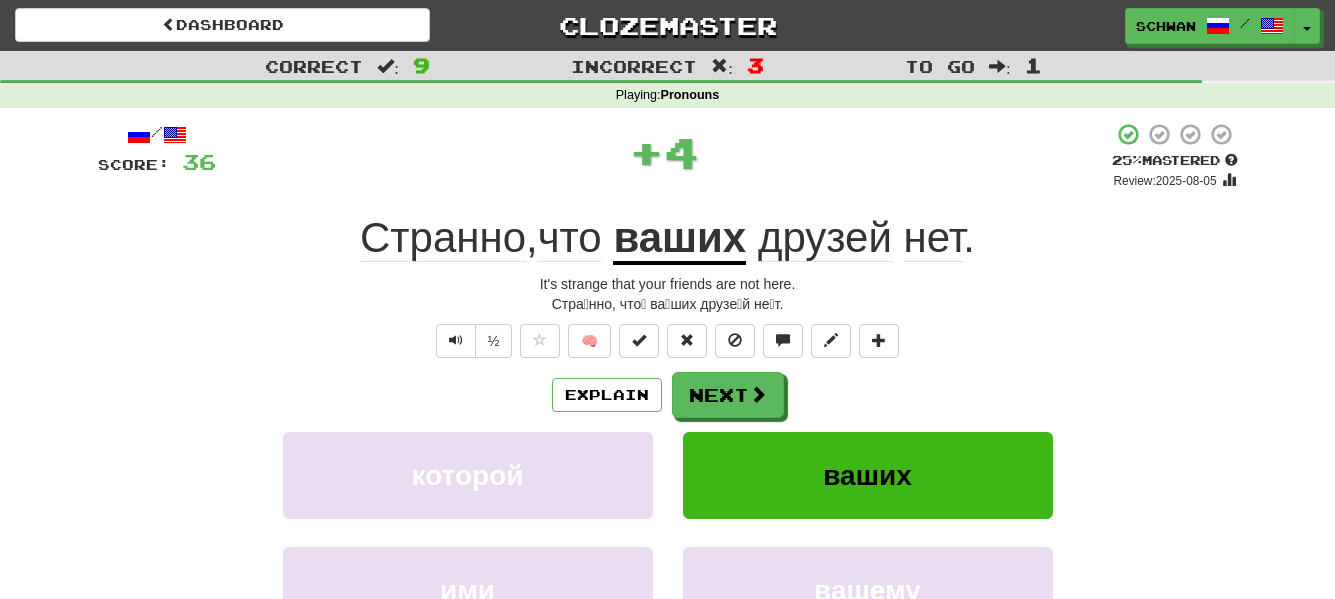 click on "/ Score: 36 + 4 25 % Mastered Review: 2025-08-05 Странно , что ваших друзей нет . It's strange that your friends are not here. Стра́нно, что́ ва́ших друзе́й не́т. ½ 🧠 Explain Next которой ваших ими вашему Learn more: которой ваших ими вашему Help! Report Sentence Source" at bounding box center [668, 445] 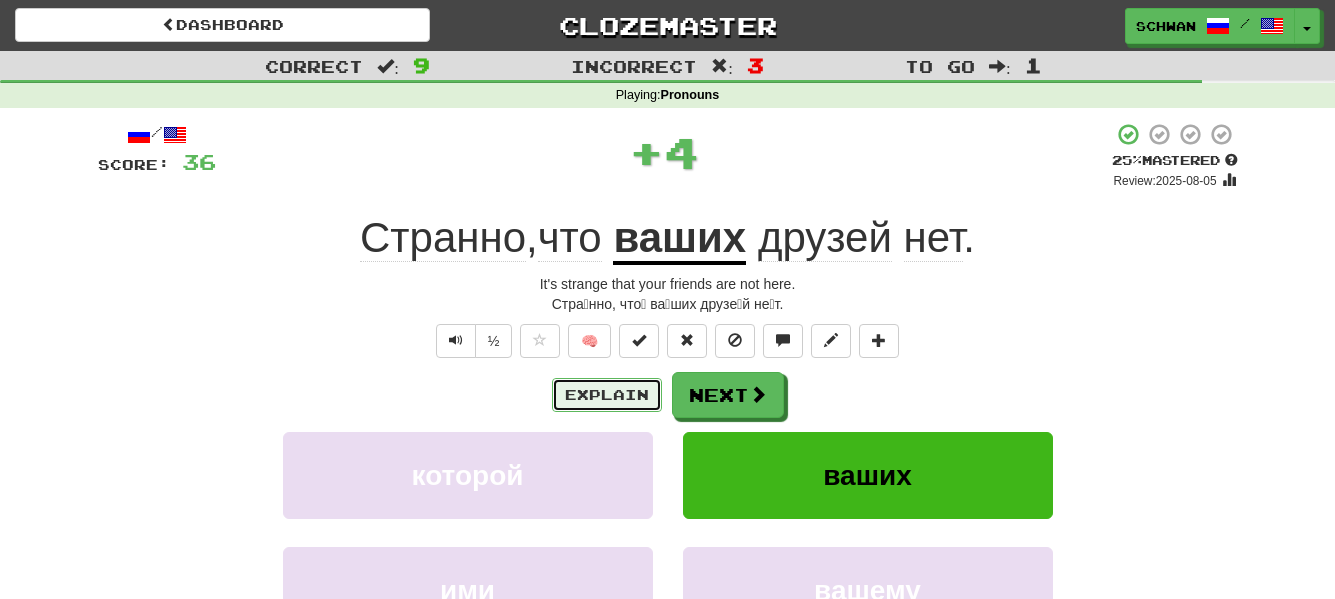 click on "Explain" at bounding box center [607, 395] 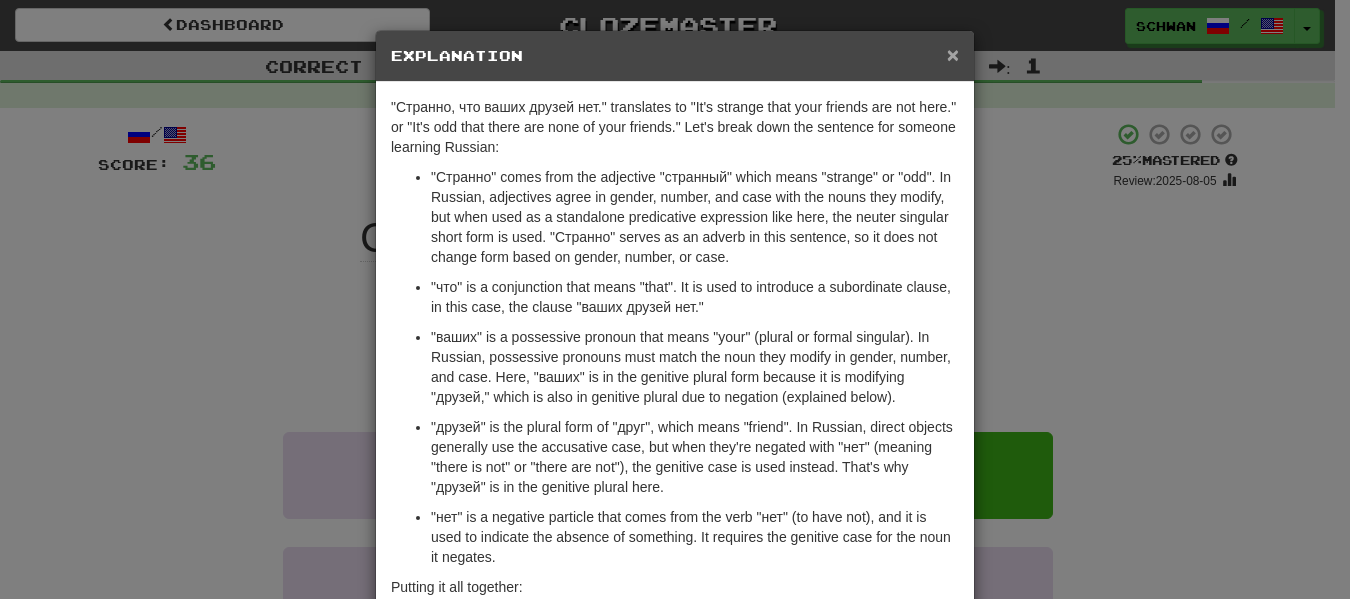 click on "×" at bounding box center (953, 54) 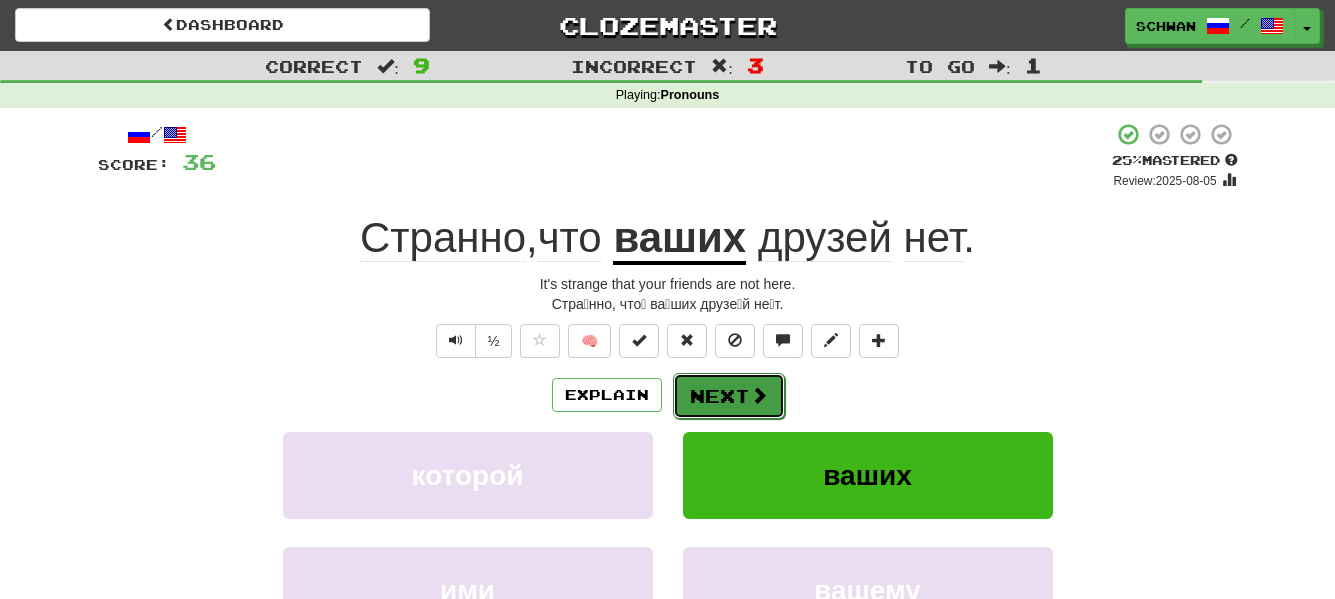 click on "Next" at bounding box center [729, 396] 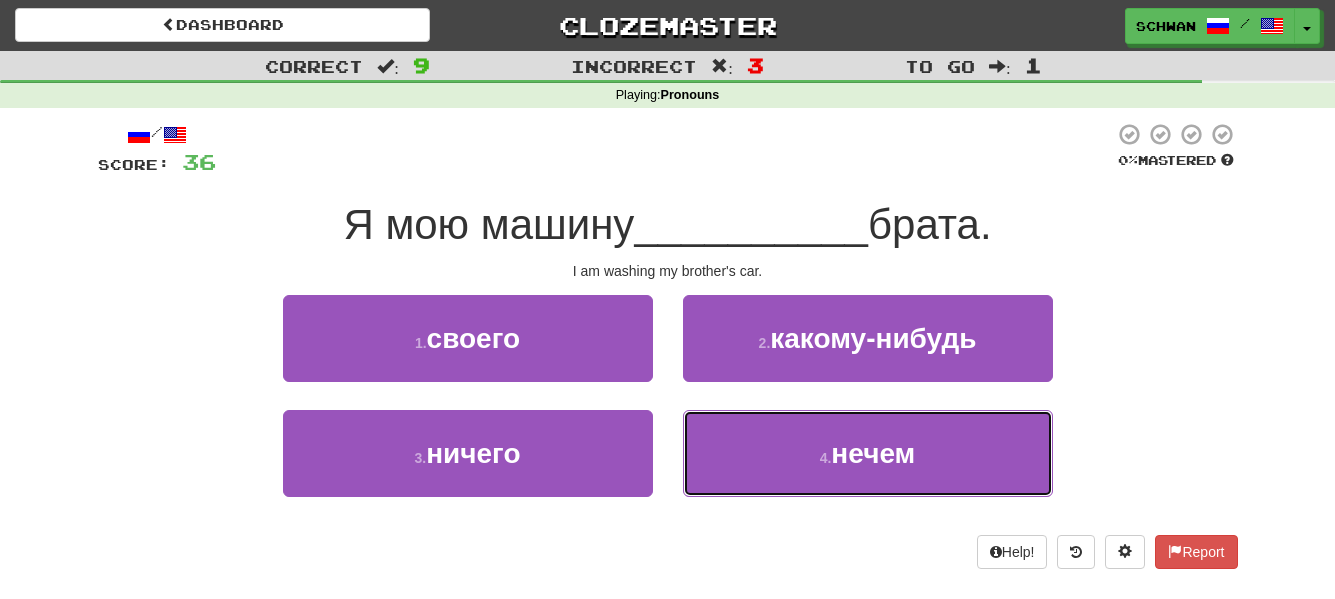click on "4 .  нечем" at bounding box center (868, 453) 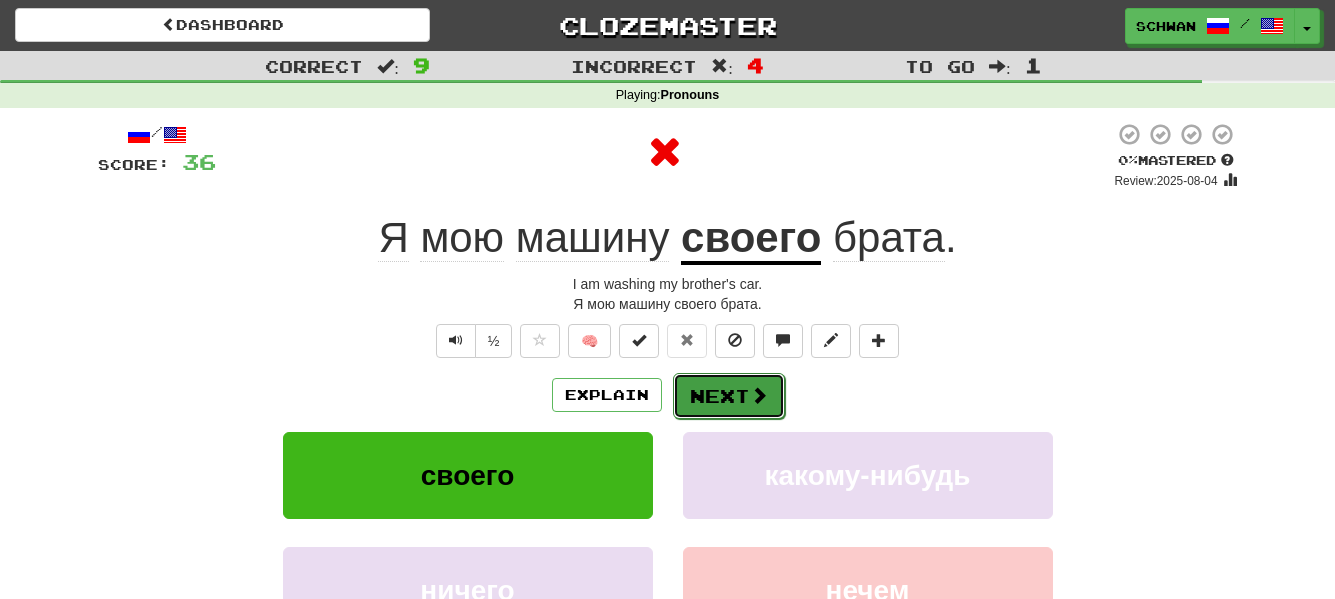 click on "Next" at bounding box center (729, 396) 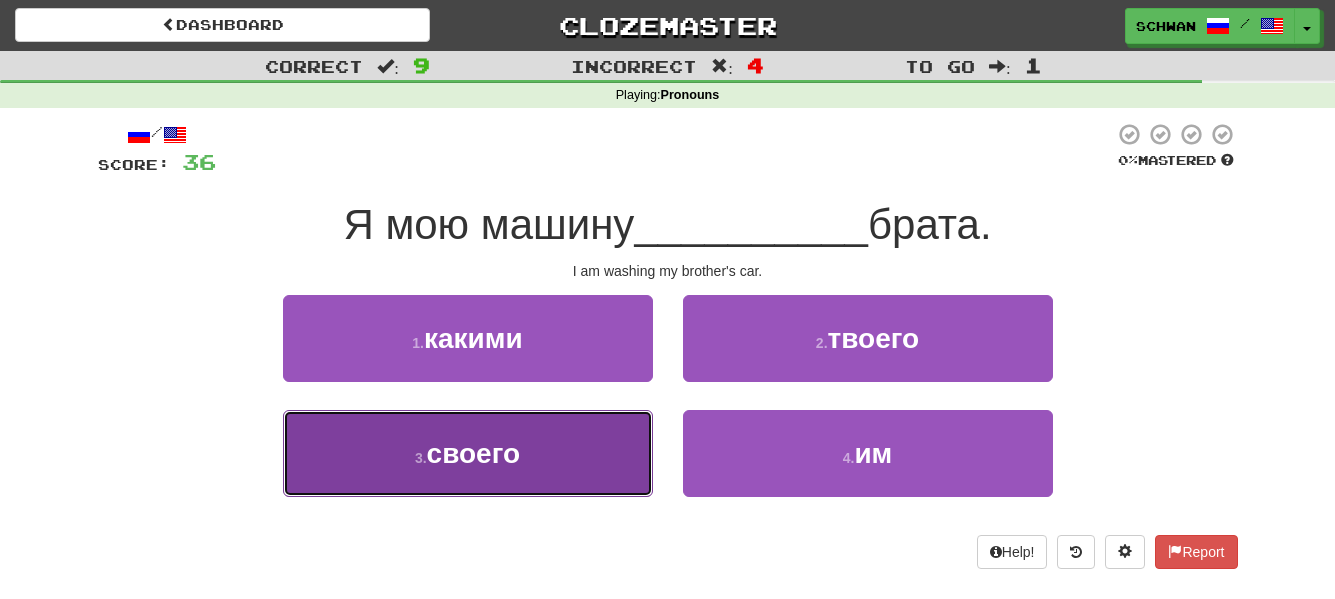 click on "3 . своего" at bounding box center [468, 453] 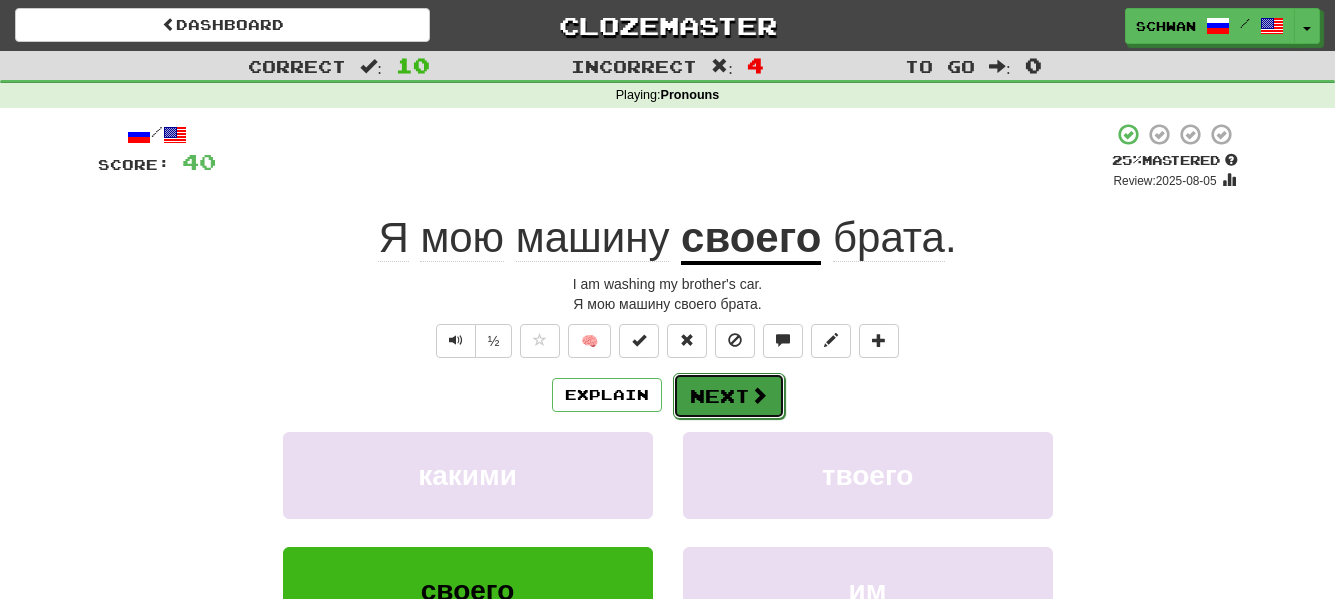 click on "Next" at bounding box center (729, 396) 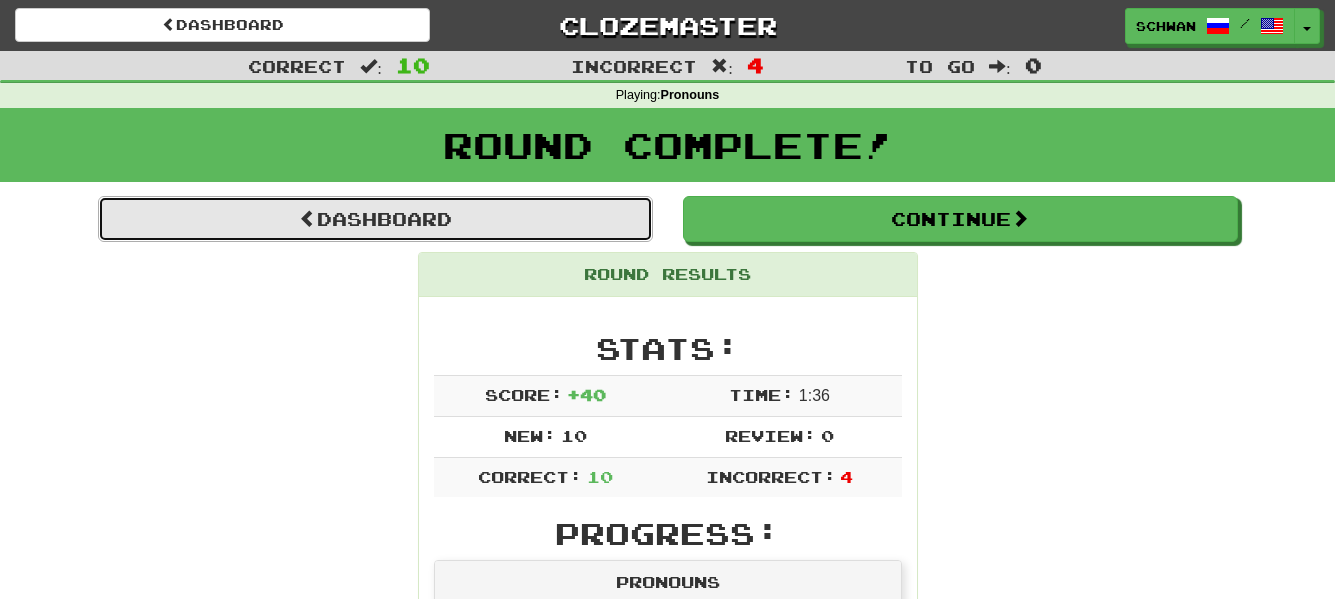 click on "Dashboard" at bounding box center [375, 219] 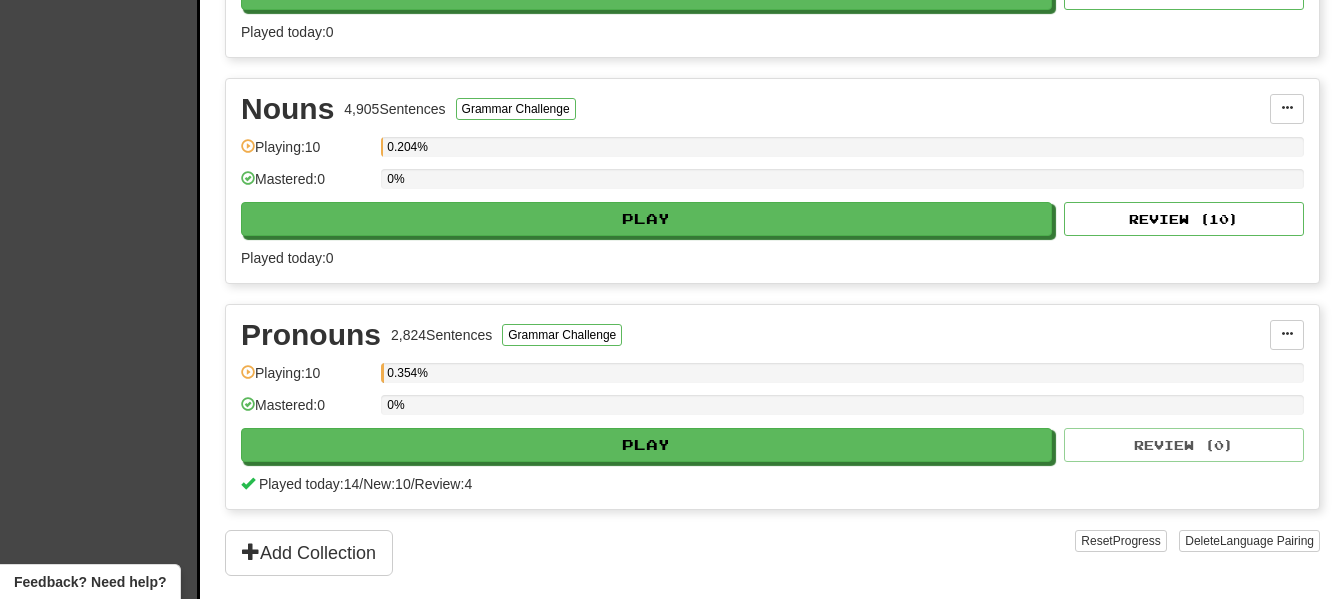 scroll, scrollTop: 800, scrollLeft: 0, axis: vertical 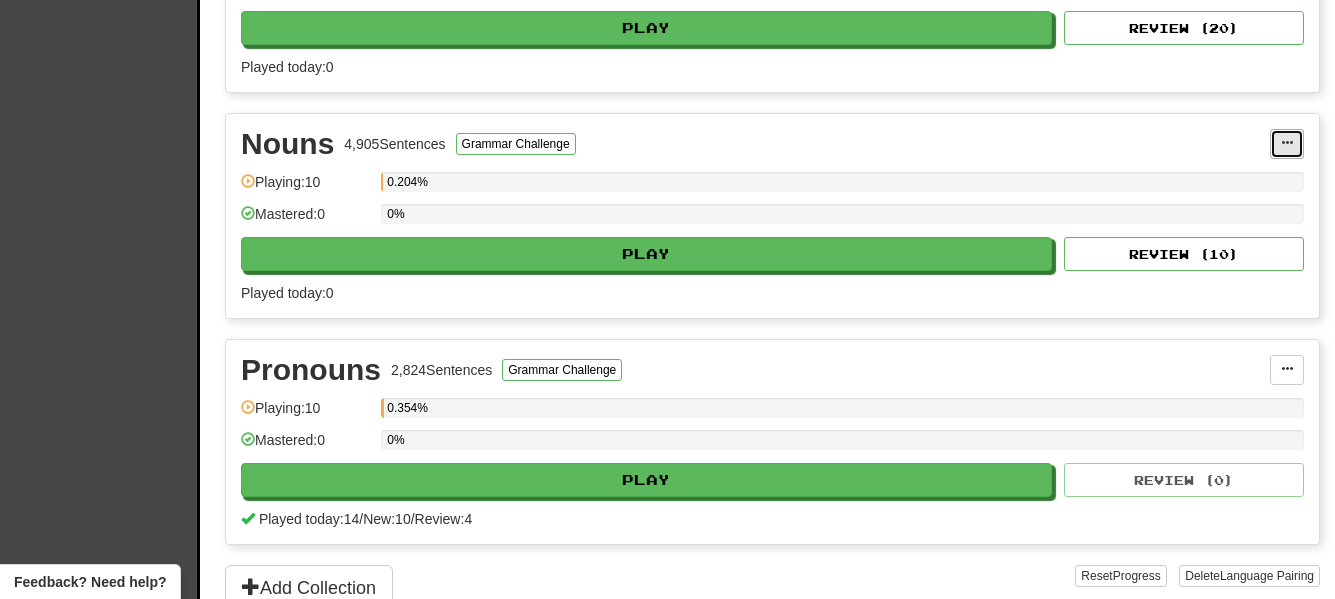 click at bounding box center [1287, 143] 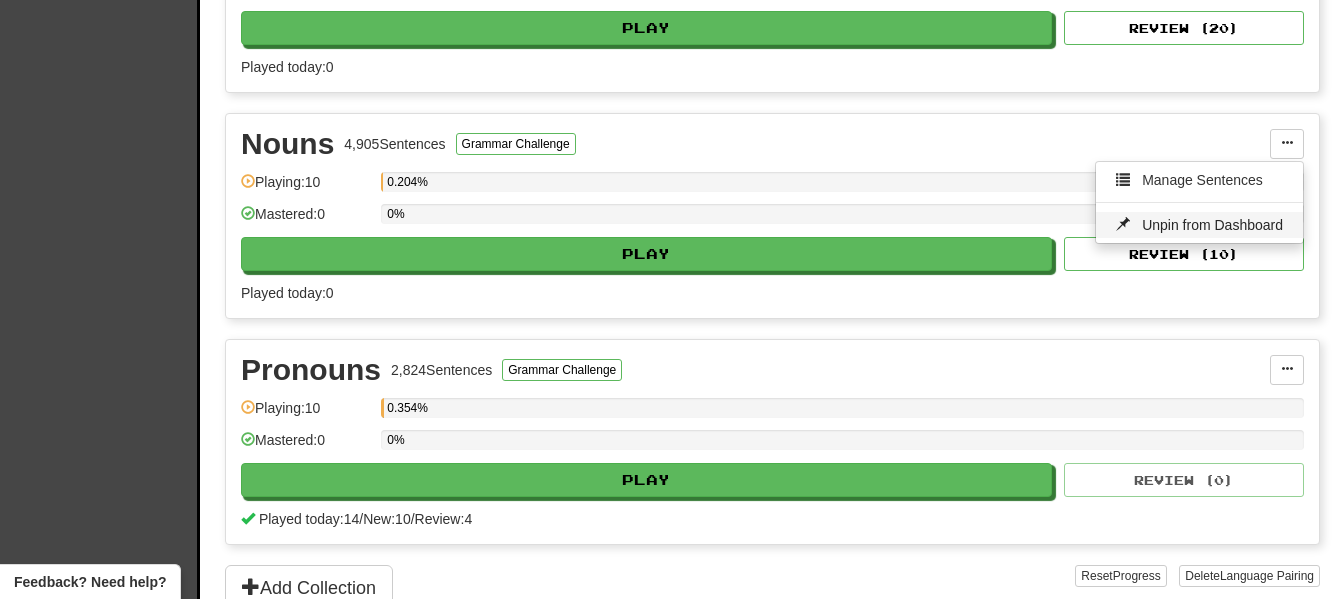 click on "Unpin from Dashboard" at bounding box center [1212, 225] 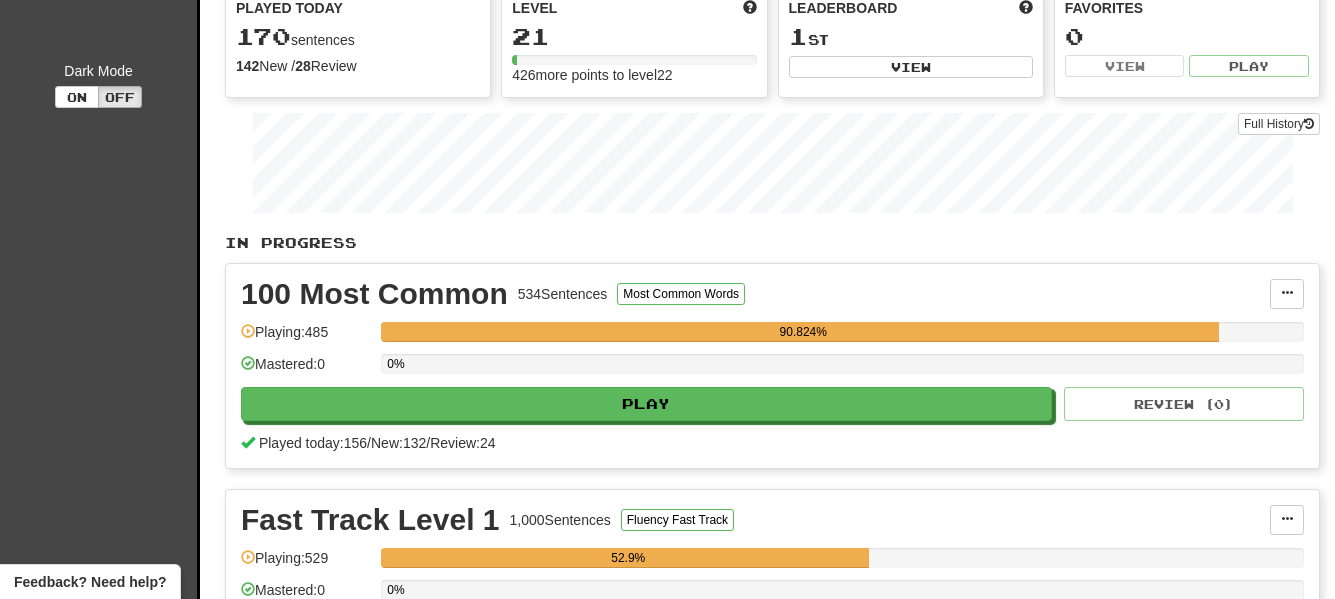 scroll, scrollTop: 0, scrollLeft: 0, axis: both 